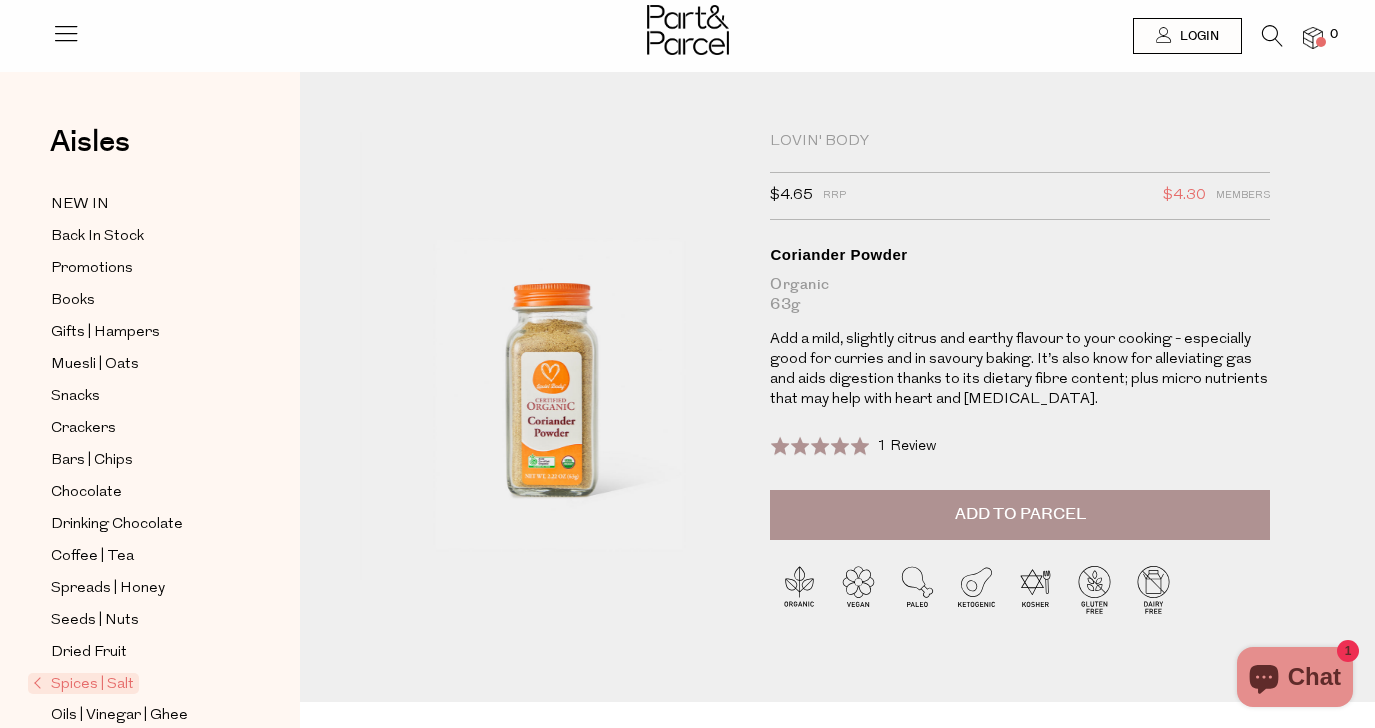 scroll, scrollTop: 0, scrollLeft: 0, axis: both 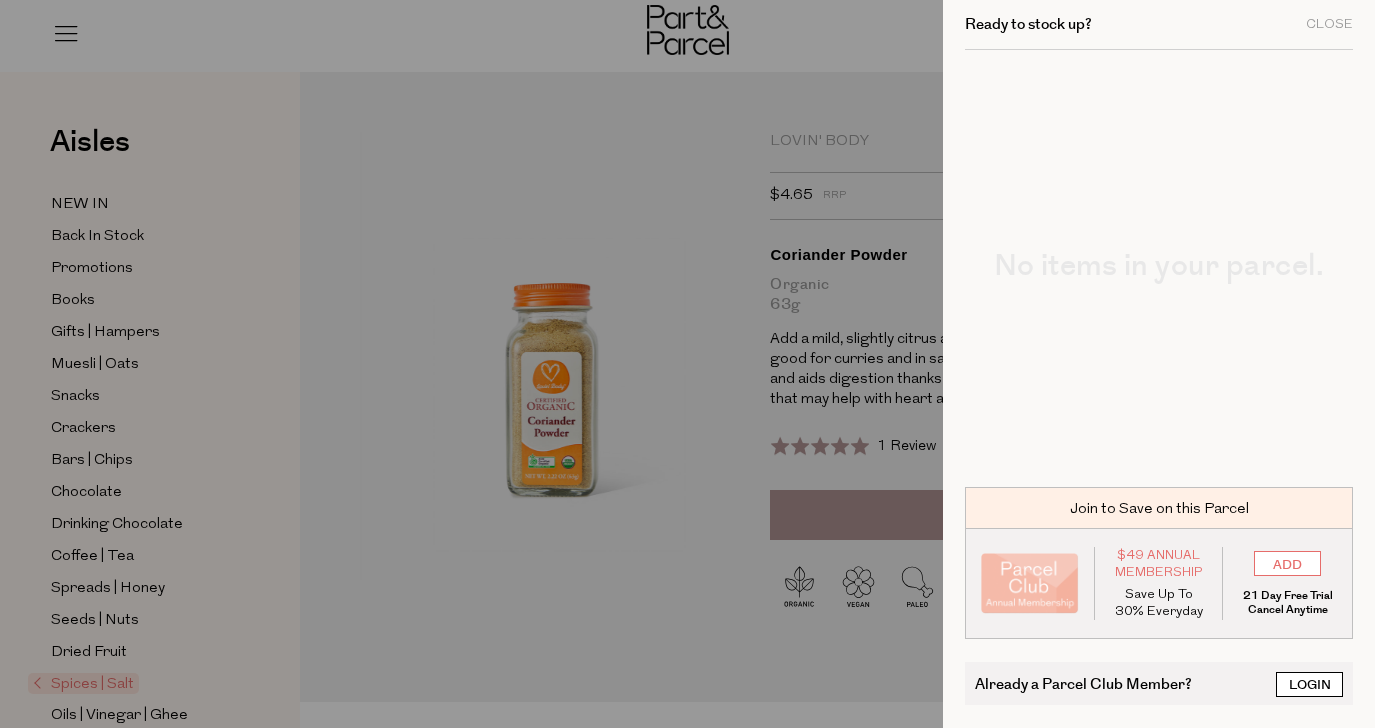 click on "Login" at bounding box center (1309, 684) 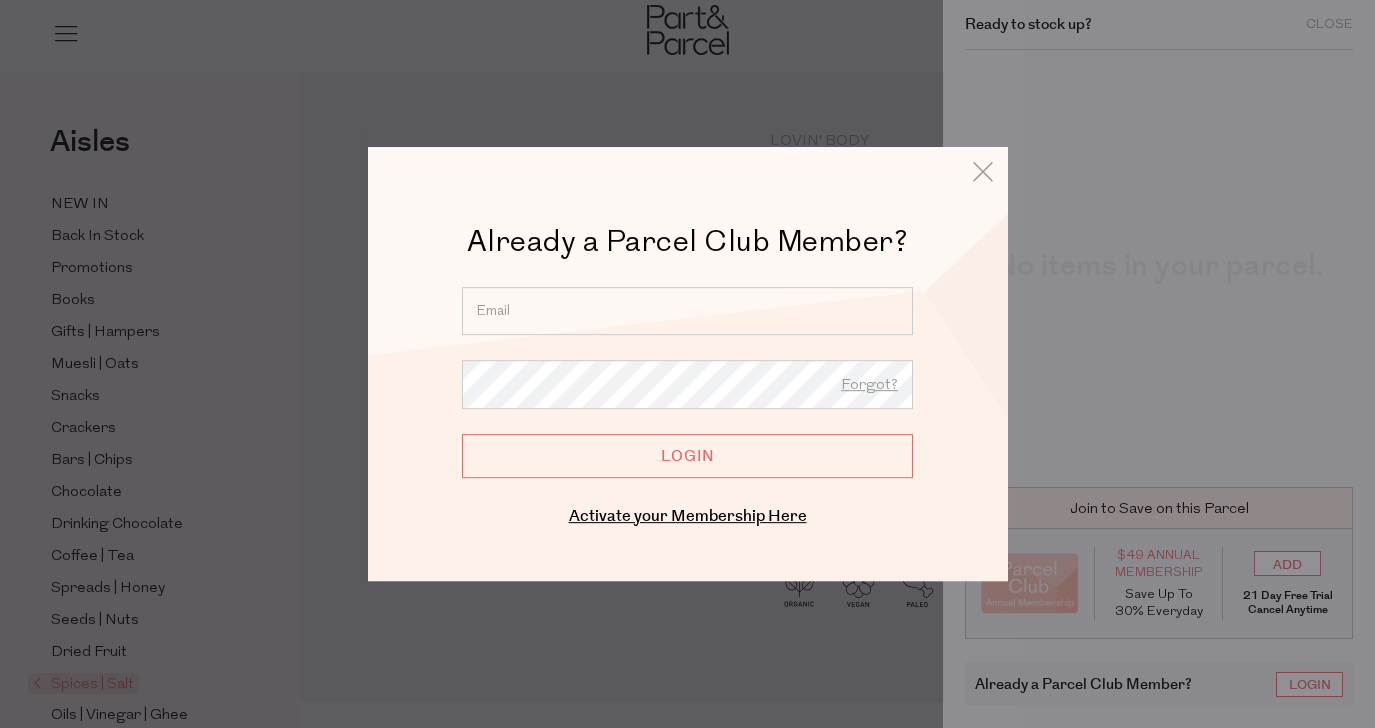 click at bounding box center [687, 311] 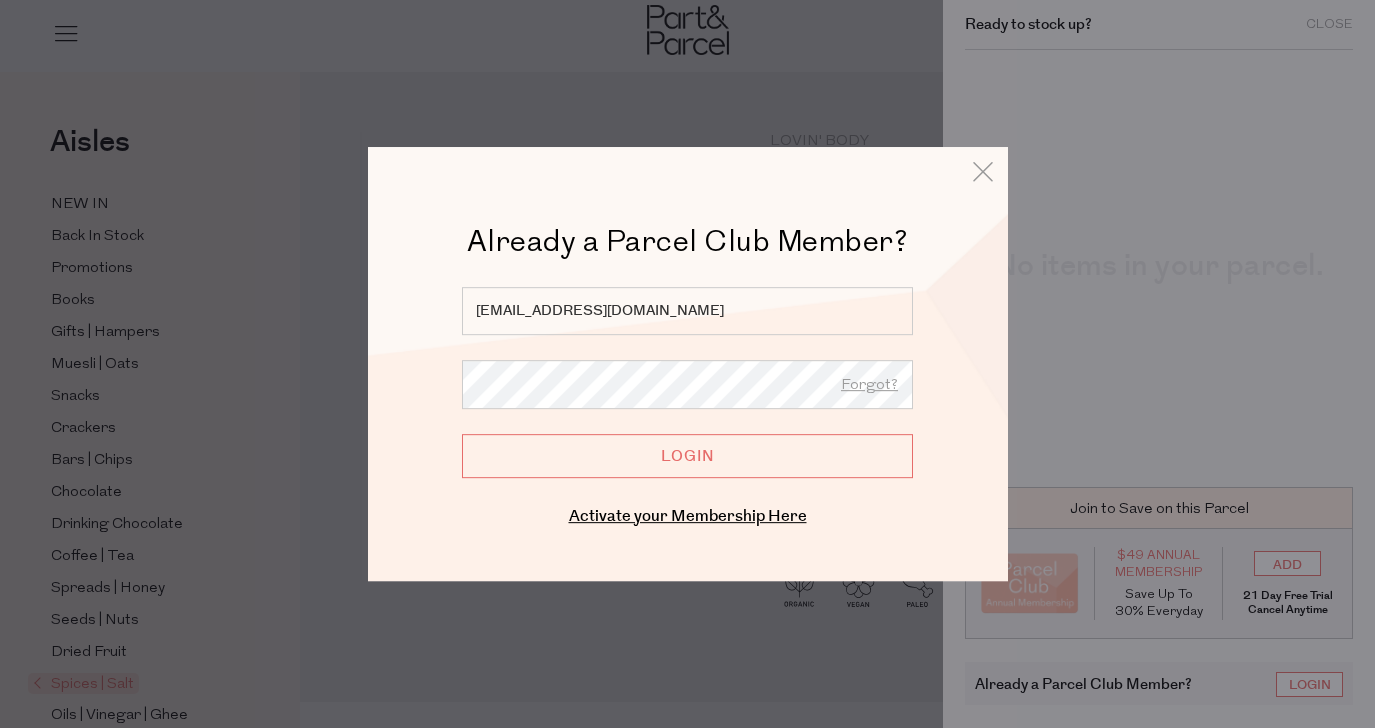 type on "yogabysarahjane@gmail.com" 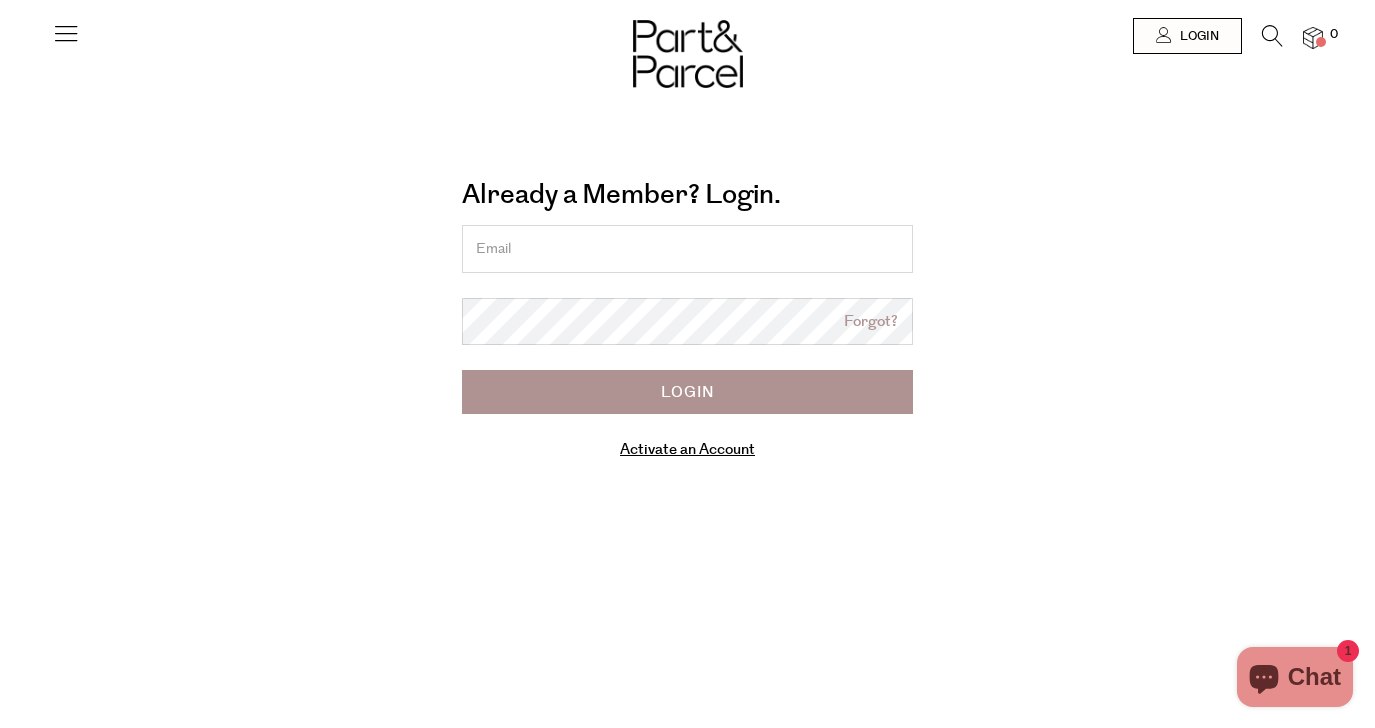 scroll, scrollTop: 0, scrollLeft: 0, axis: both 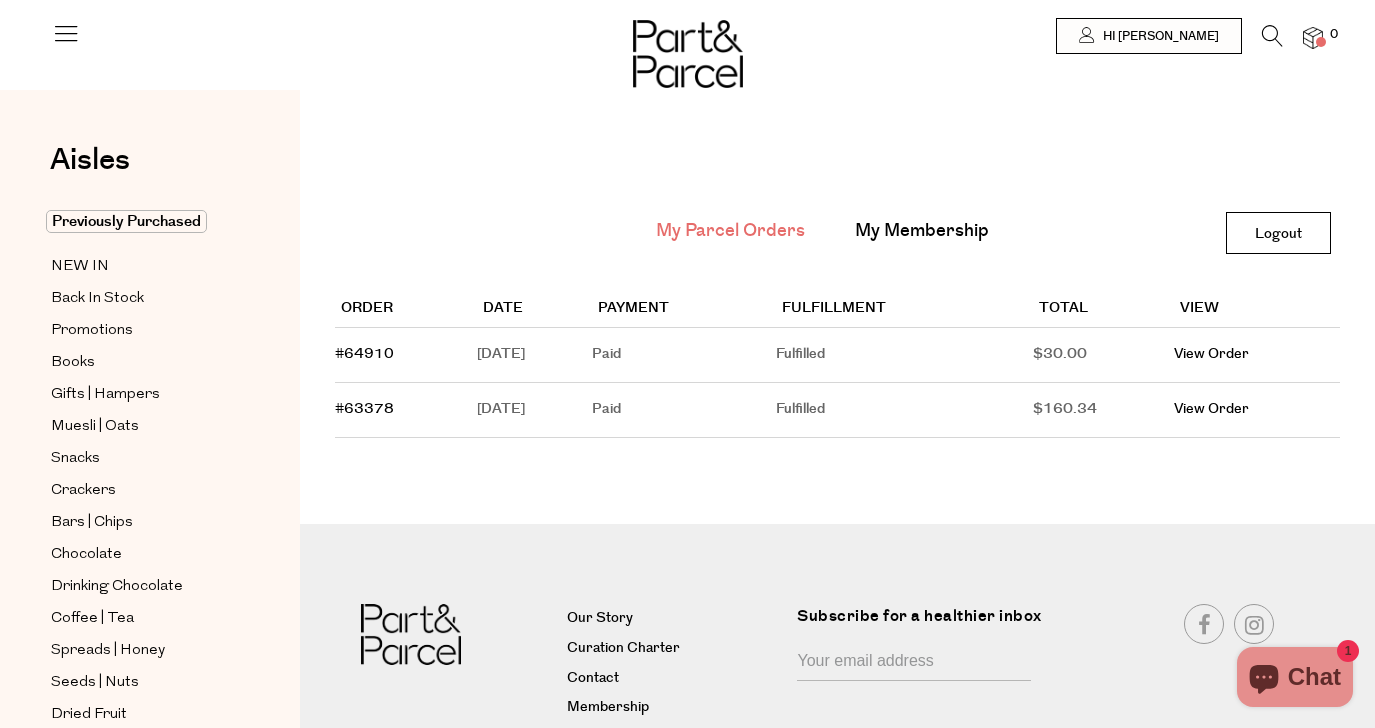 drag, startPoint x: 761, startPoint y: 37, endPoint x: 728, endPoint y: 11, distance: 42.0119 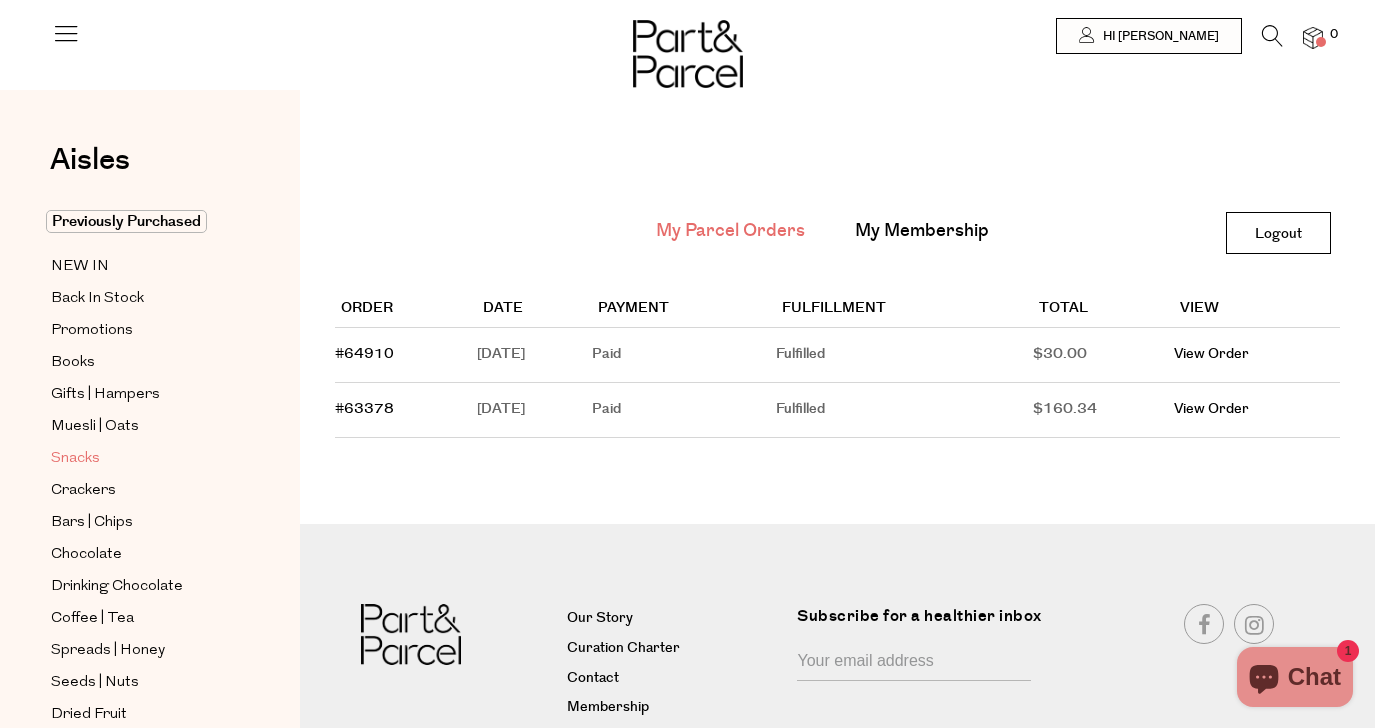 click on "Snacks" at bounding box center [75, 459] 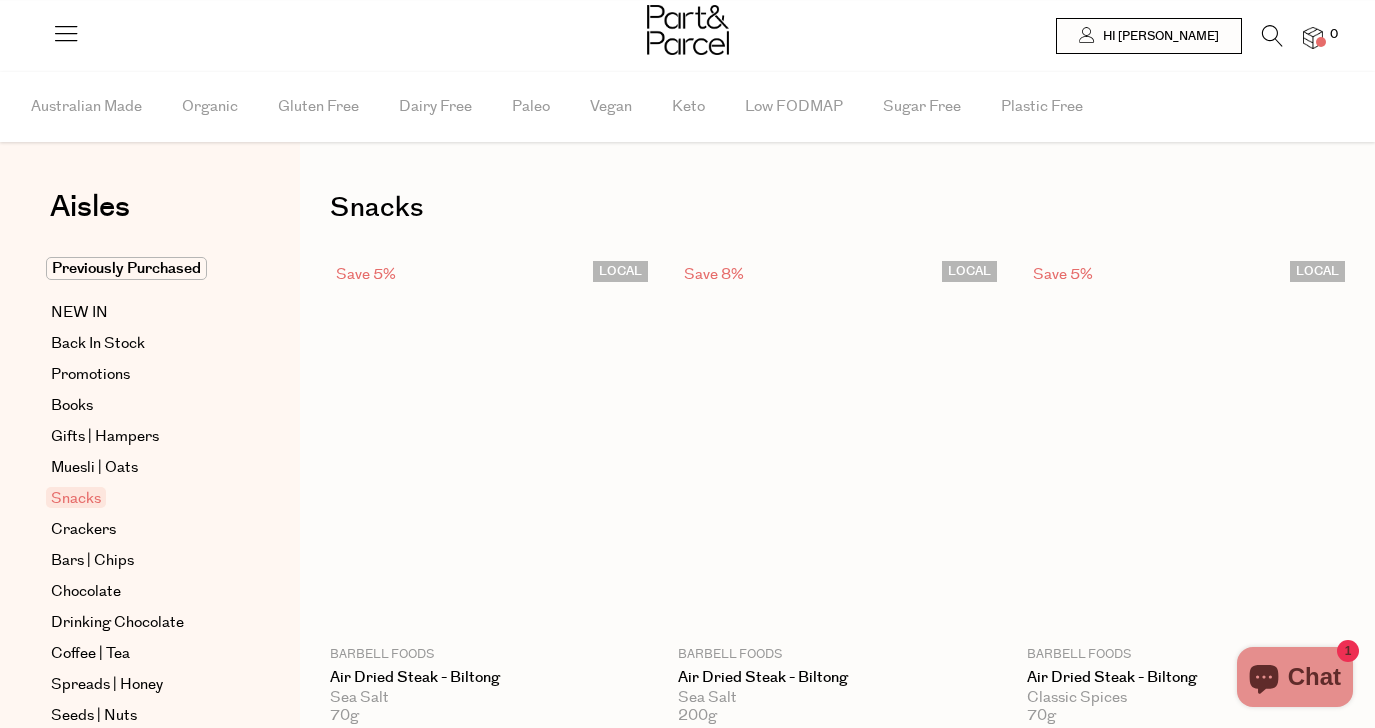 scroll, scrollTop: 0, scrollLeft: 0, axis: both 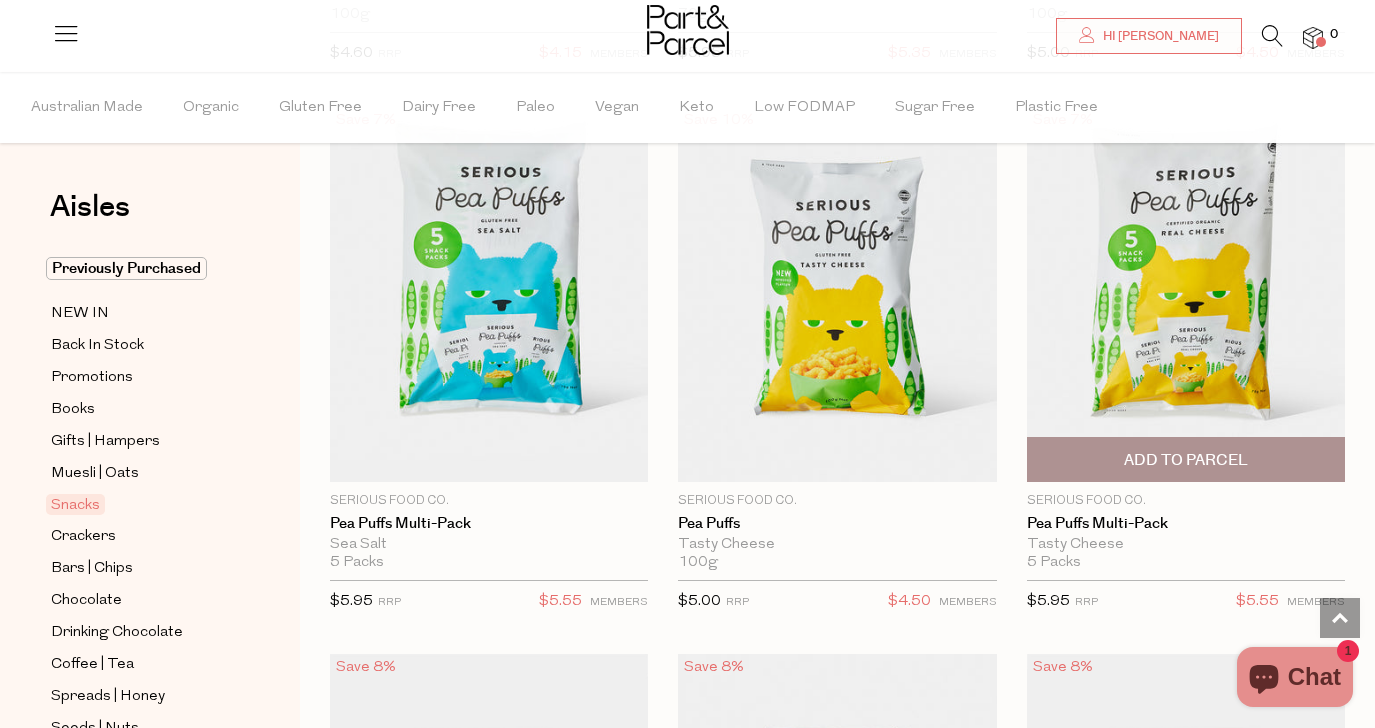 click on "Add To Parcel" at bounding box center [1186, 460] 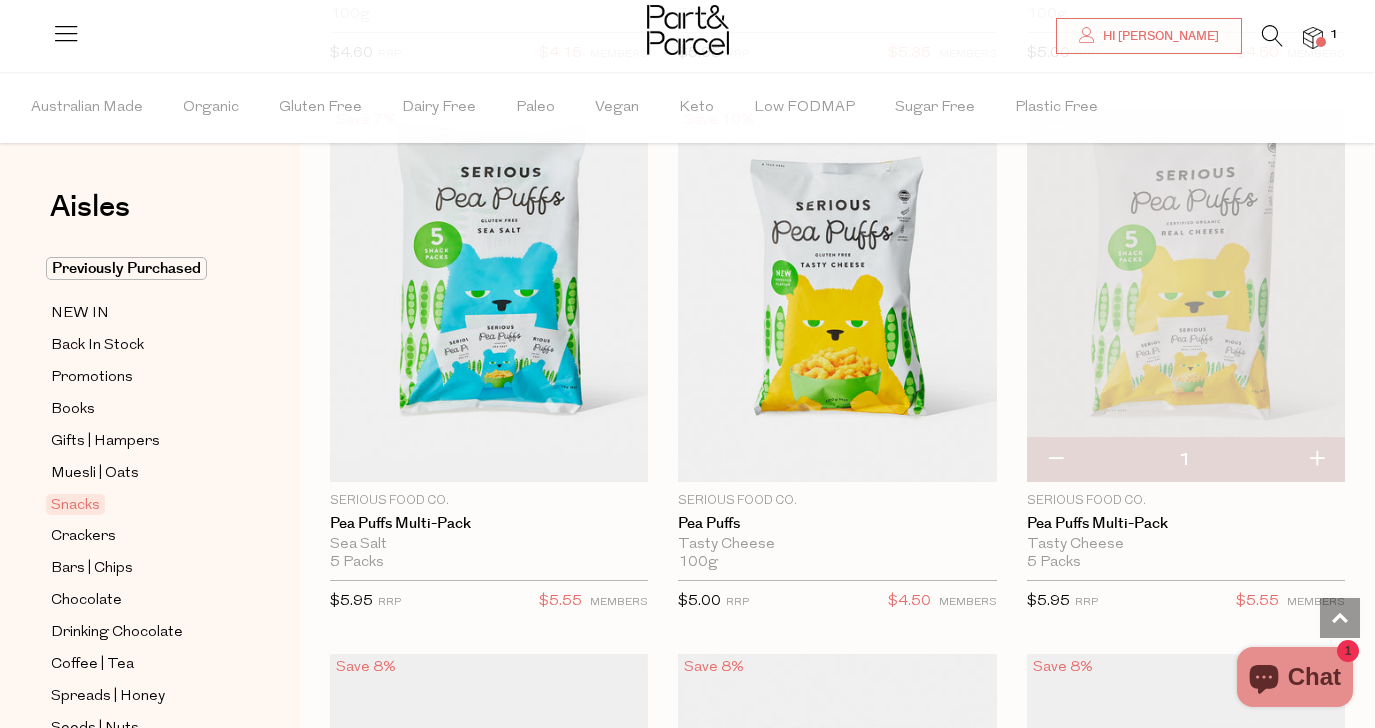 click at bounding box center [1316, 460] 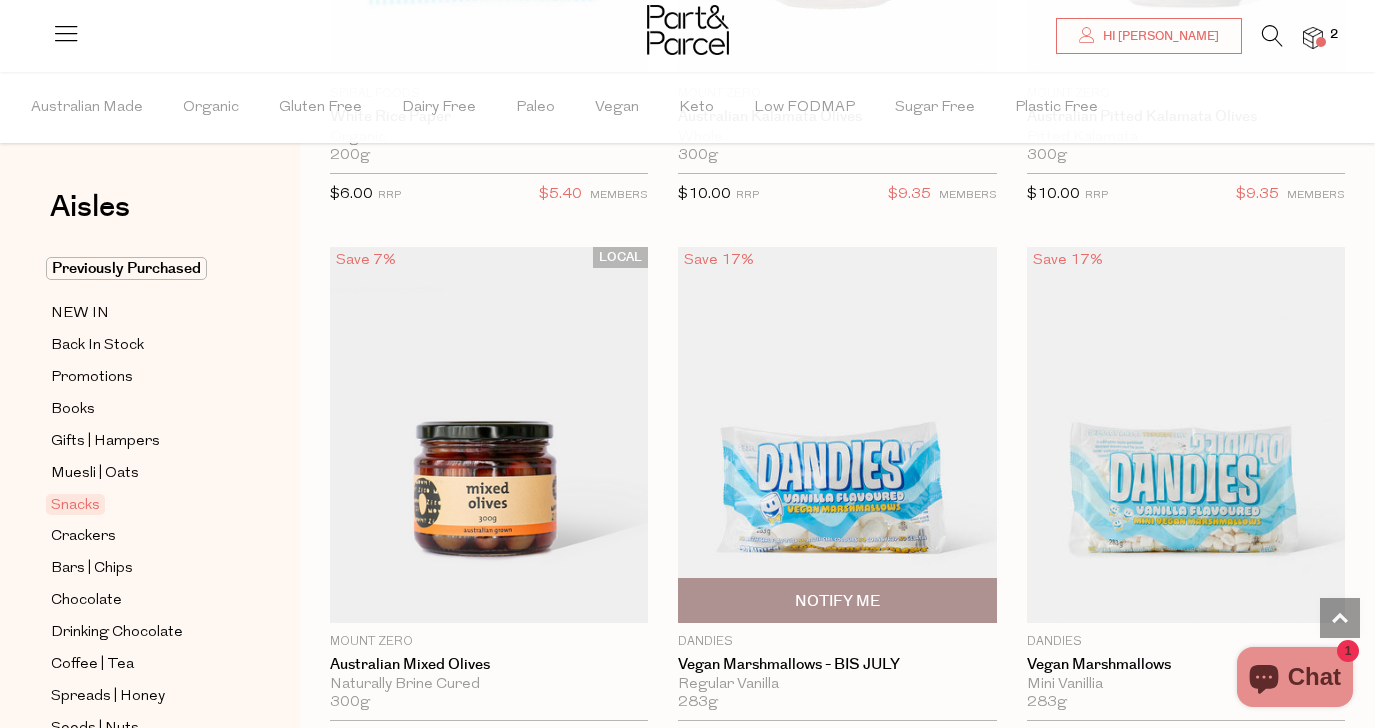 scroll, scrollTop: 12057, scrollLeft: 0, axis: vertical 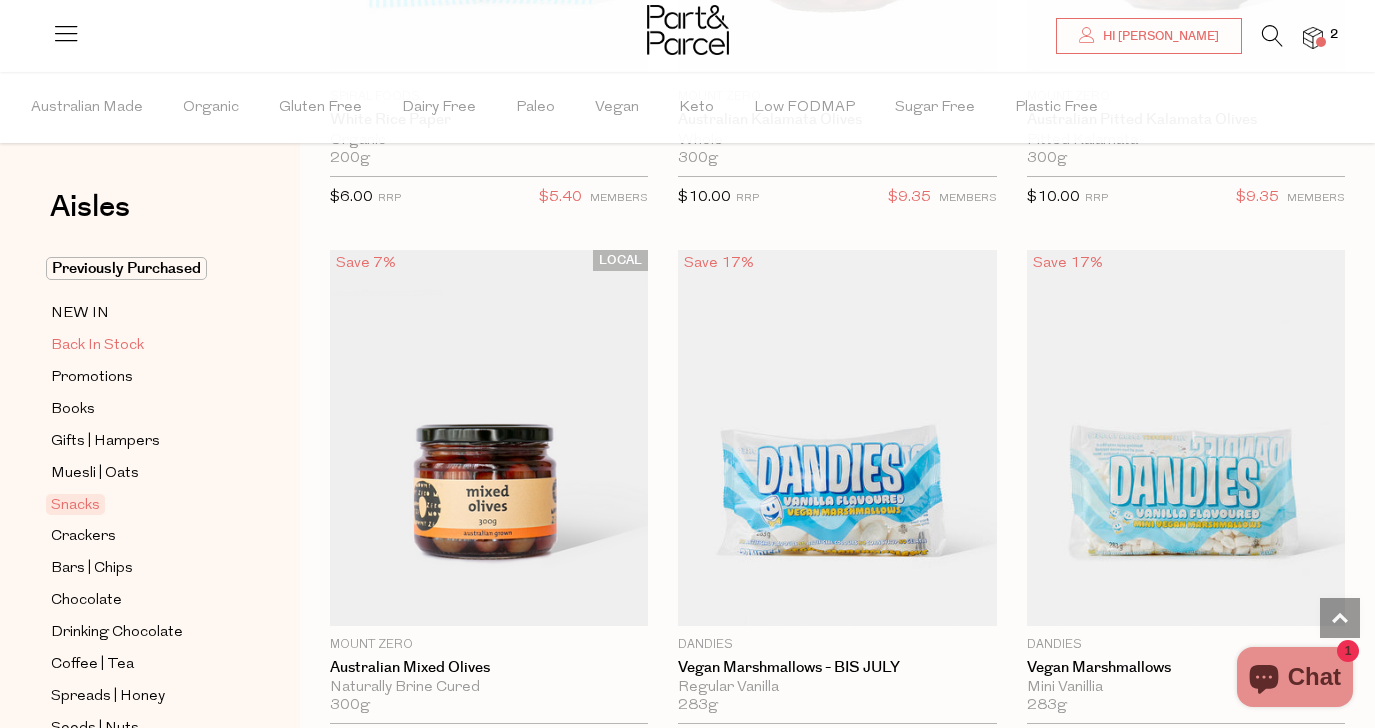click on "Back In Stock" at bounding box center (97, 346) 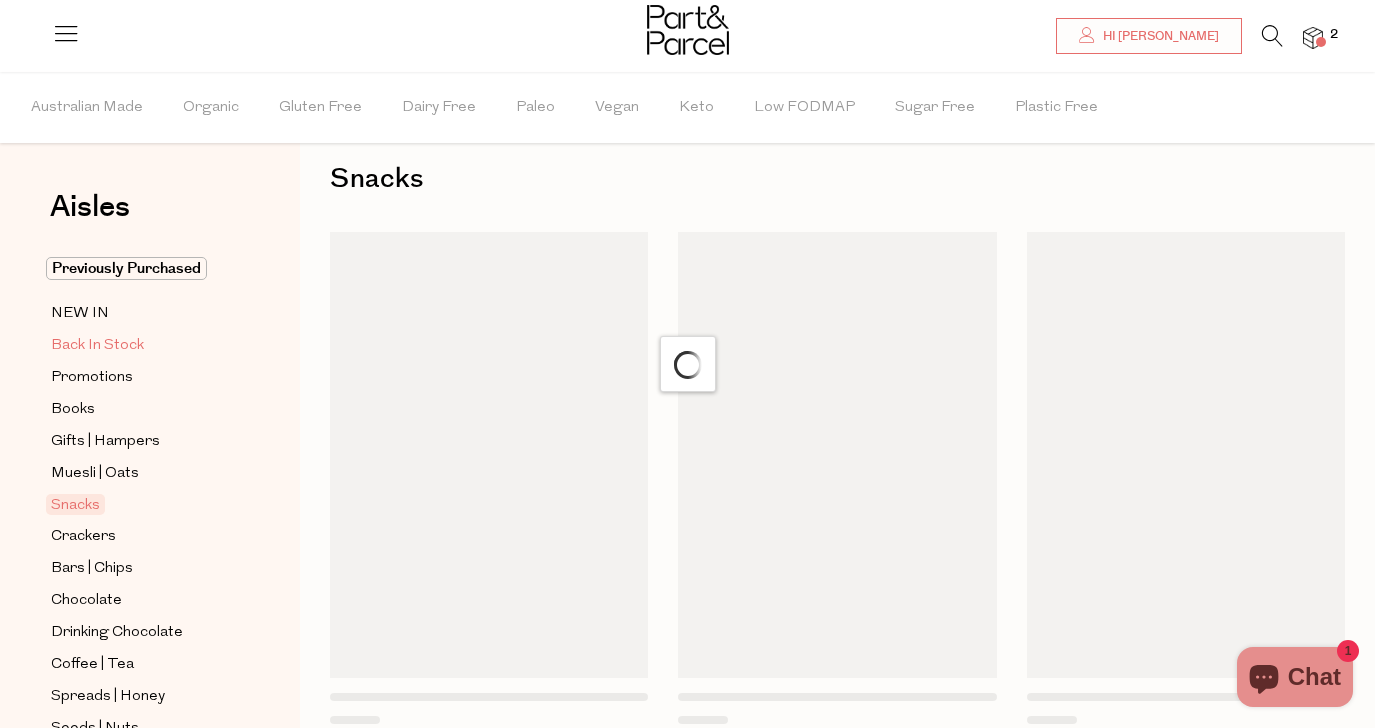 scroll, scrollTop: 0, scrollLeft: 0, axis: both 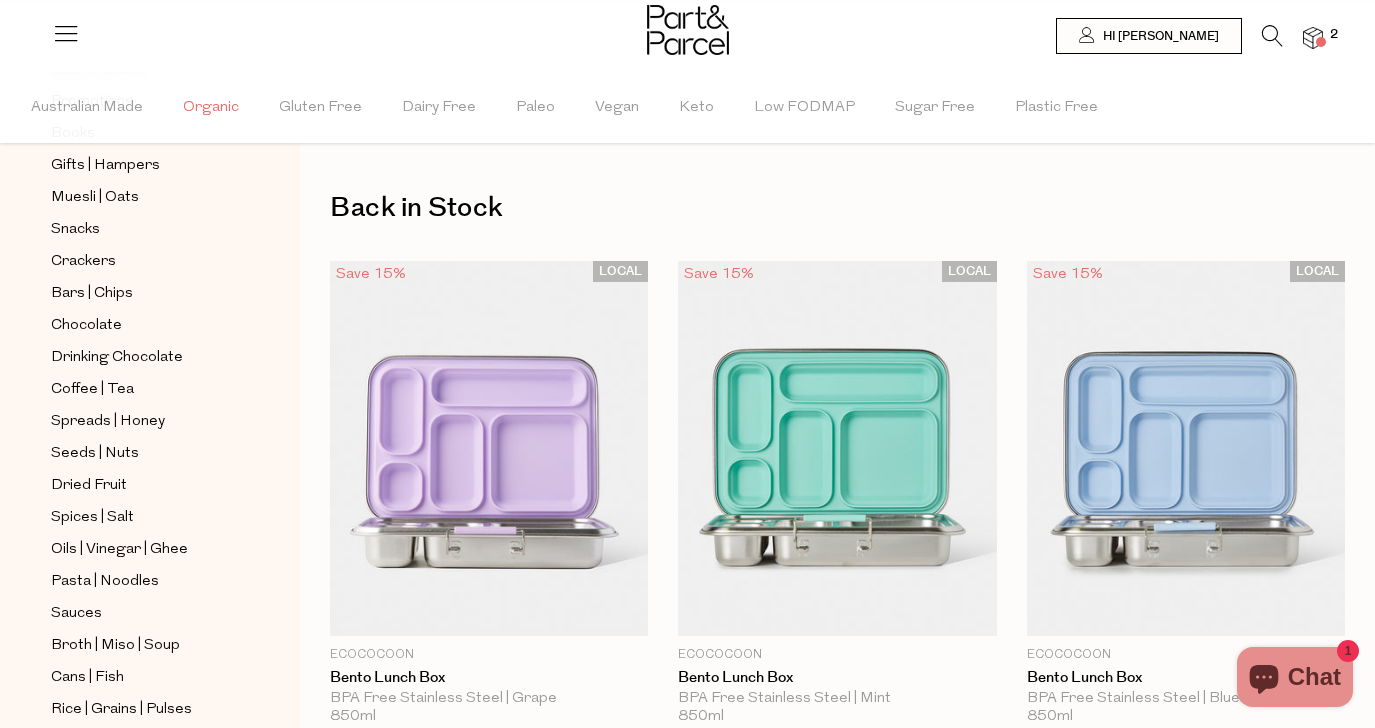 click on "Organic" at bounding box center (211, 108) 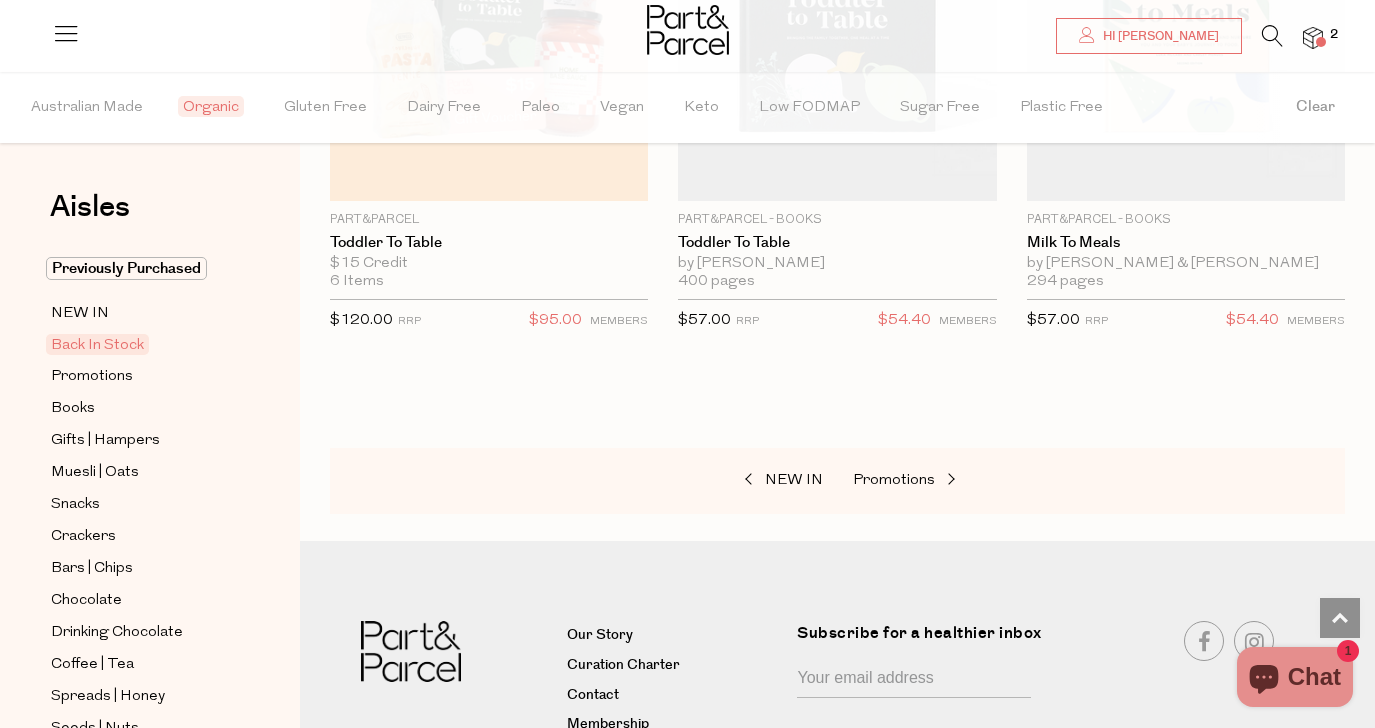 scroll, scrollTop: 2110, scrollLeft: 0, axis: vertical 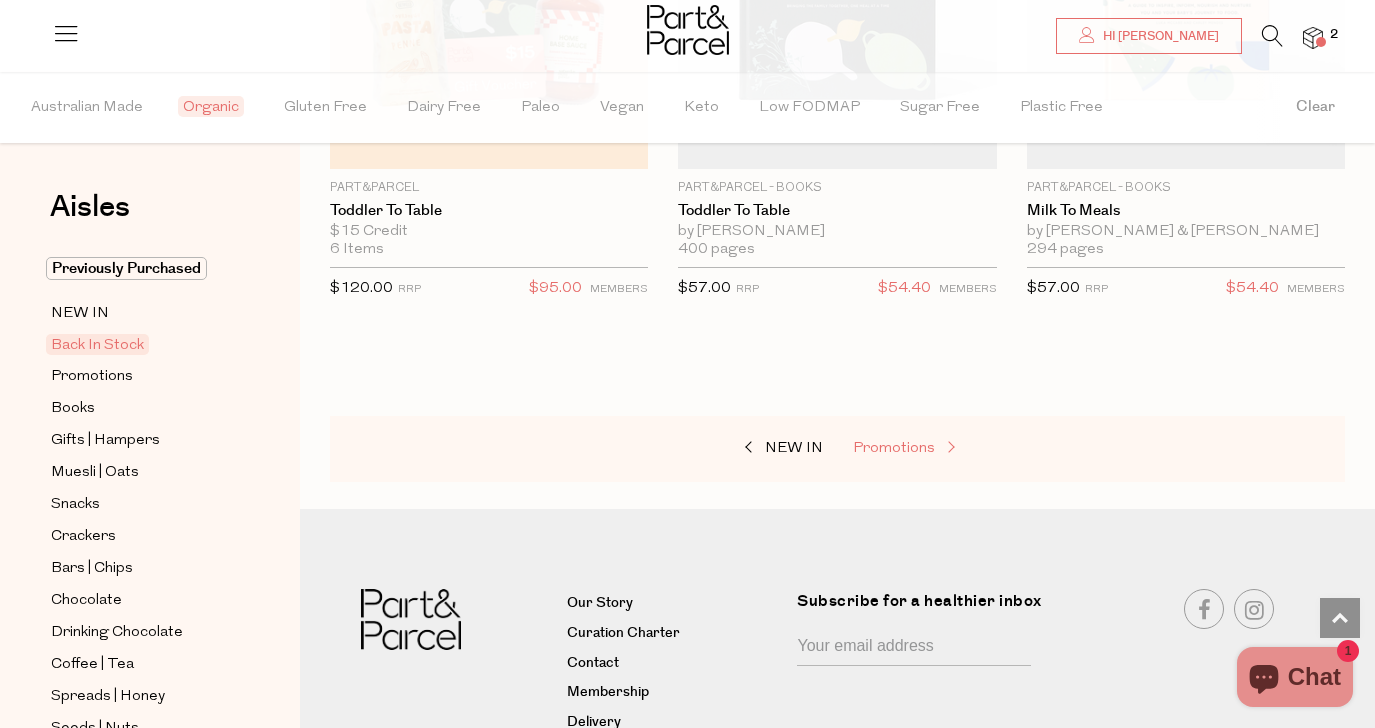 click on "Promotions" at bounding box center (894, 448) 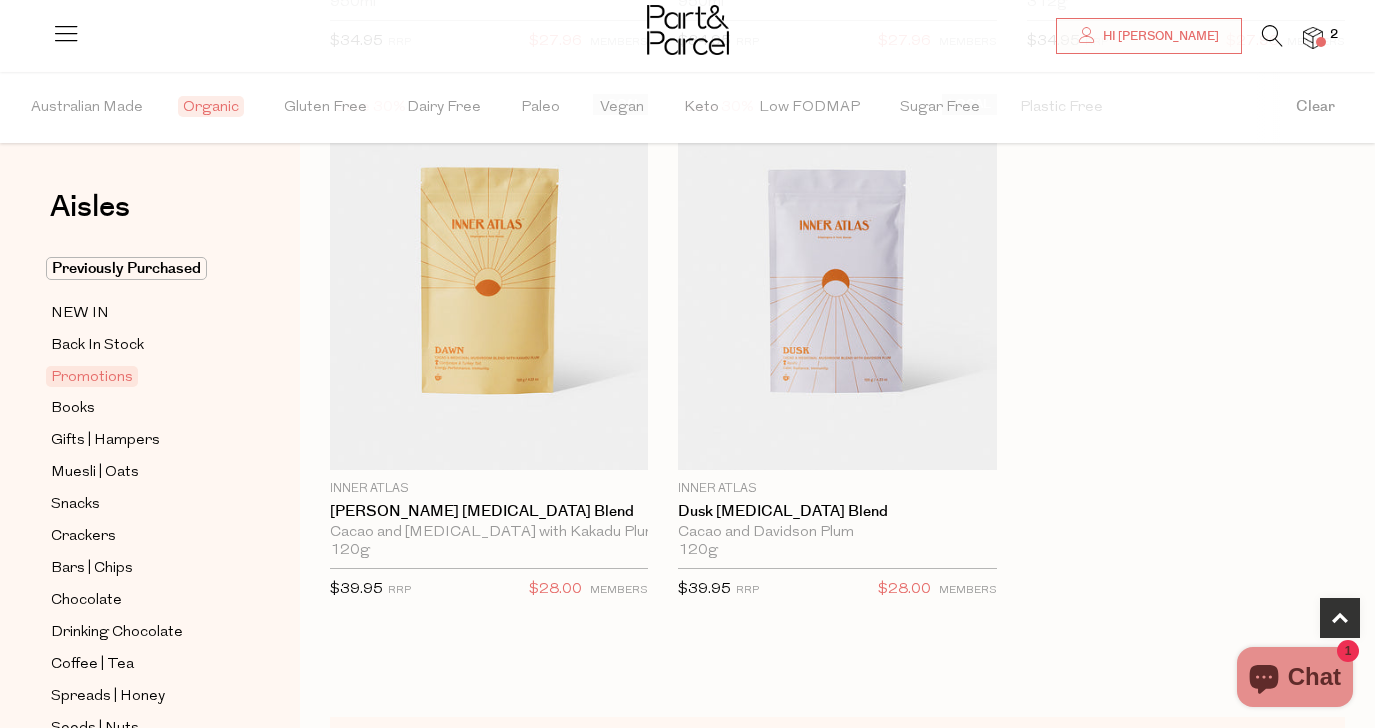 scroll, scrollTop: 0, scrollLeft: 0, axis: both 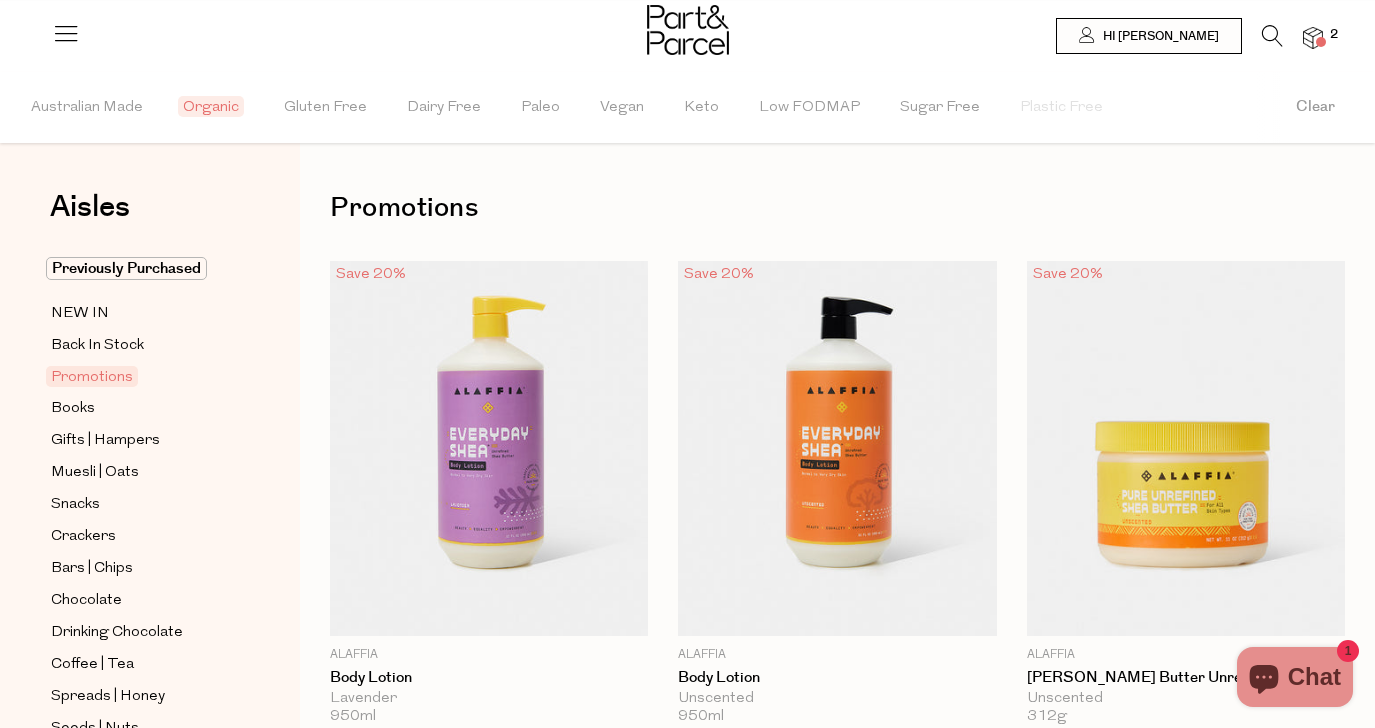 click at bounding box center [1272, 36] 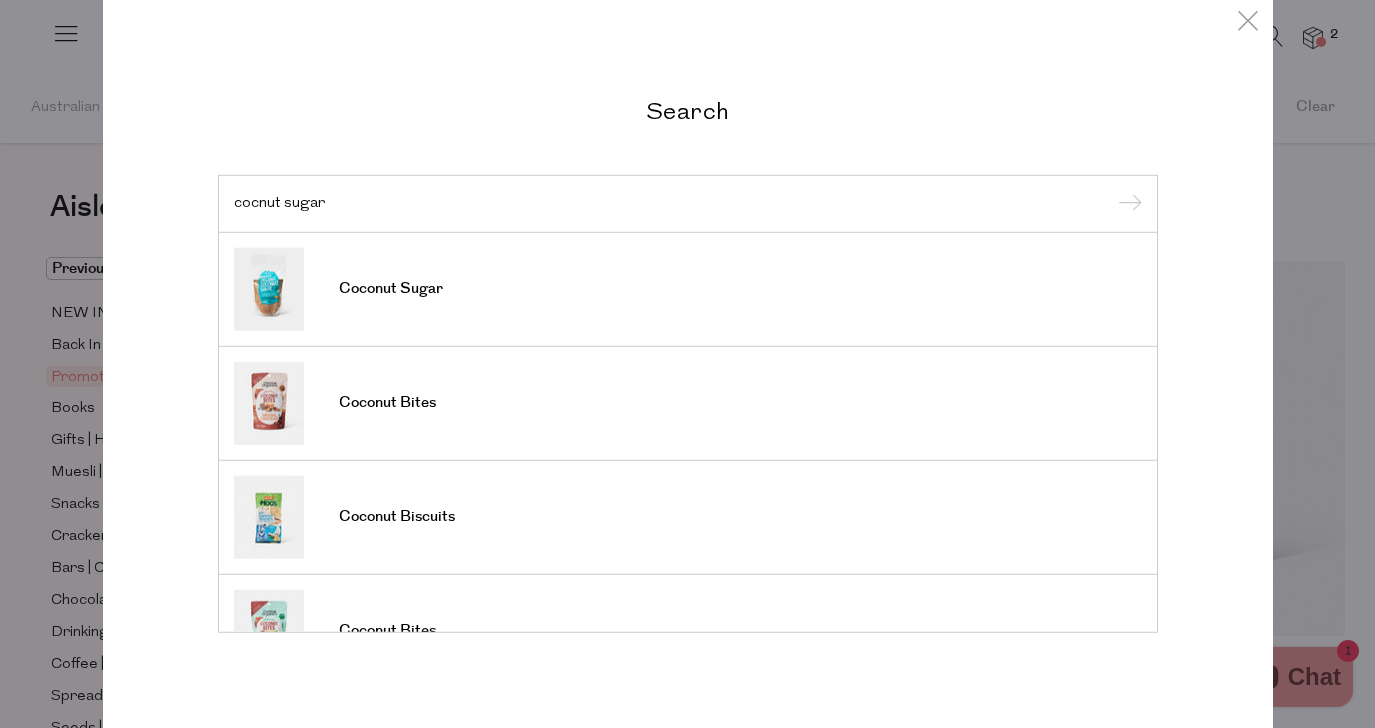 type on "cocnut sugar" 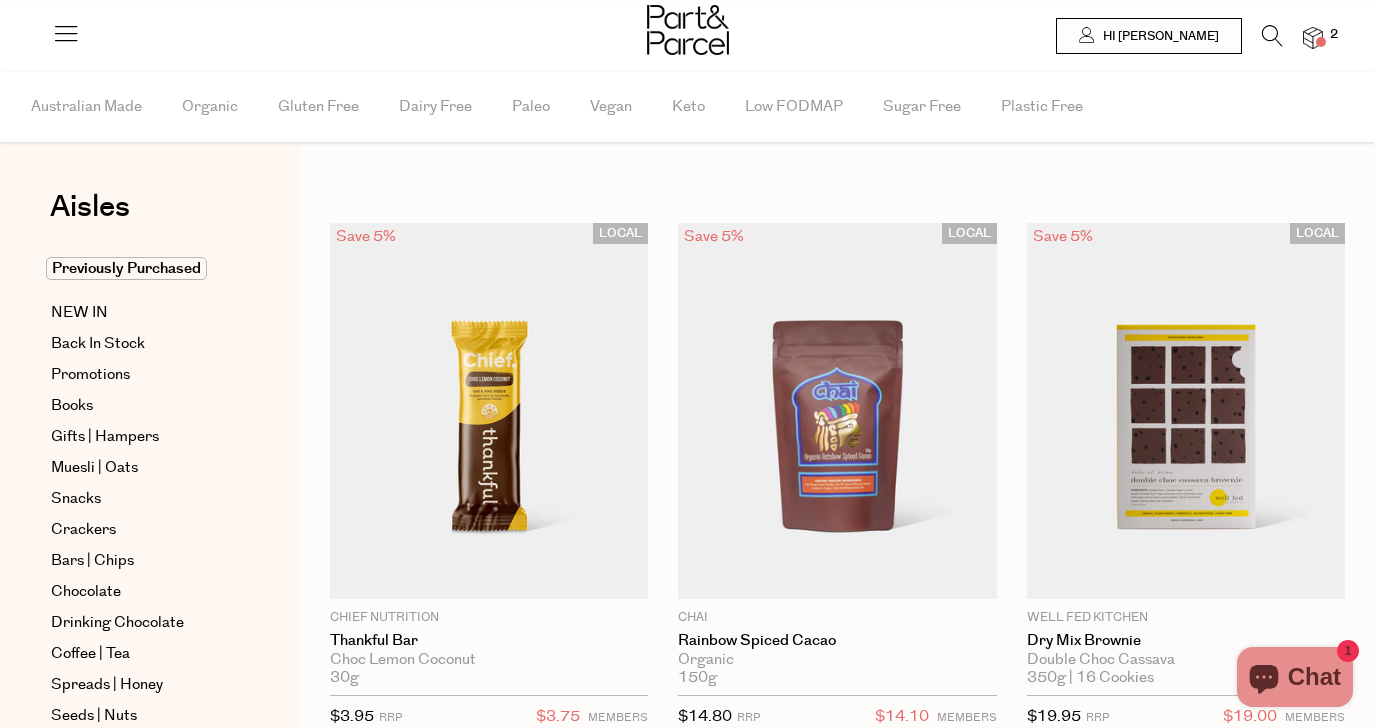 scroll, scrollTop: 0, scrollLeft: 0, axis: both 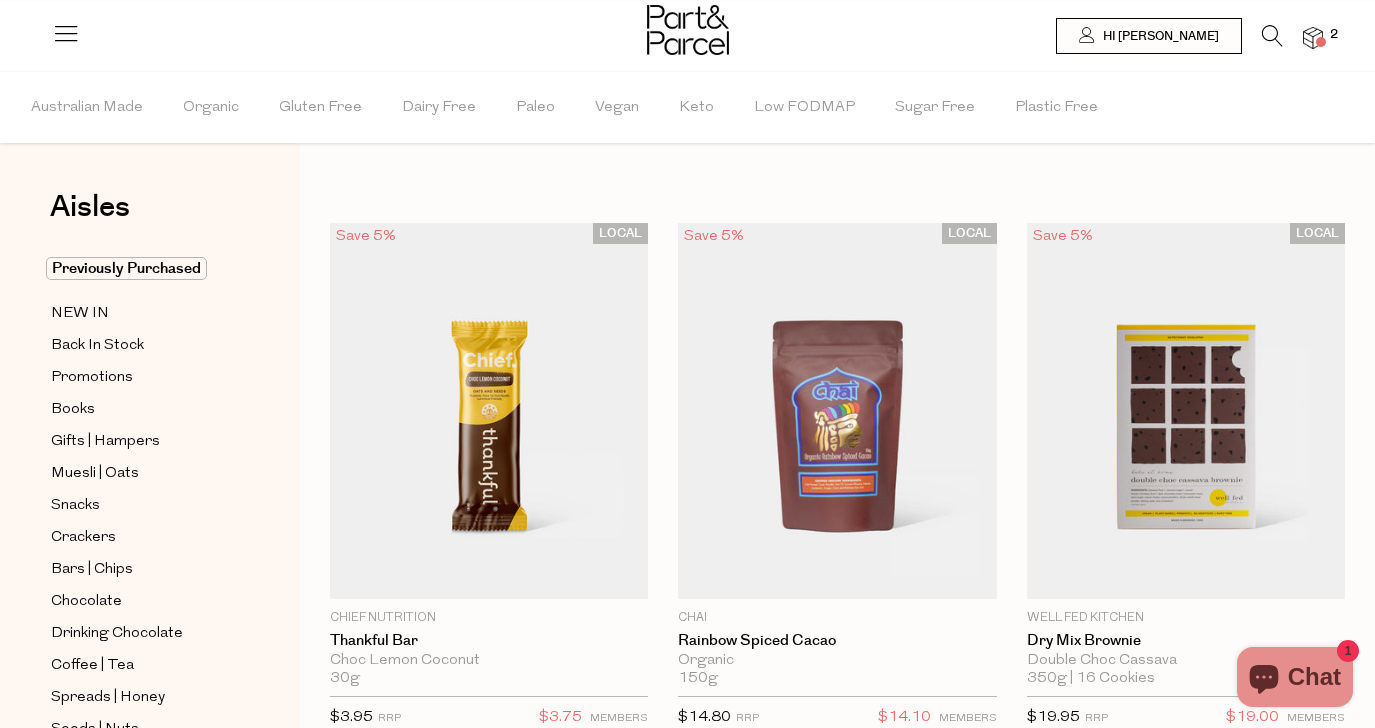 click at bounding box center [1272, 36] 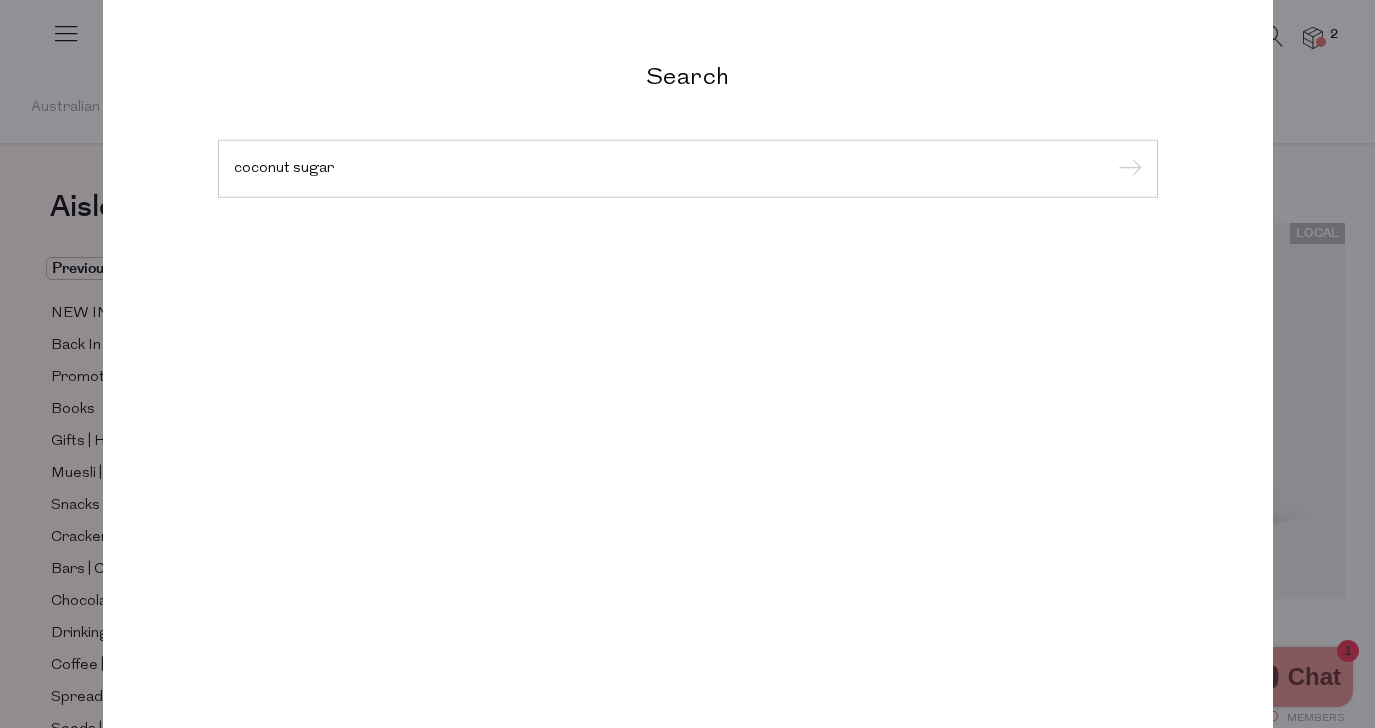 type on "coconut sugar" 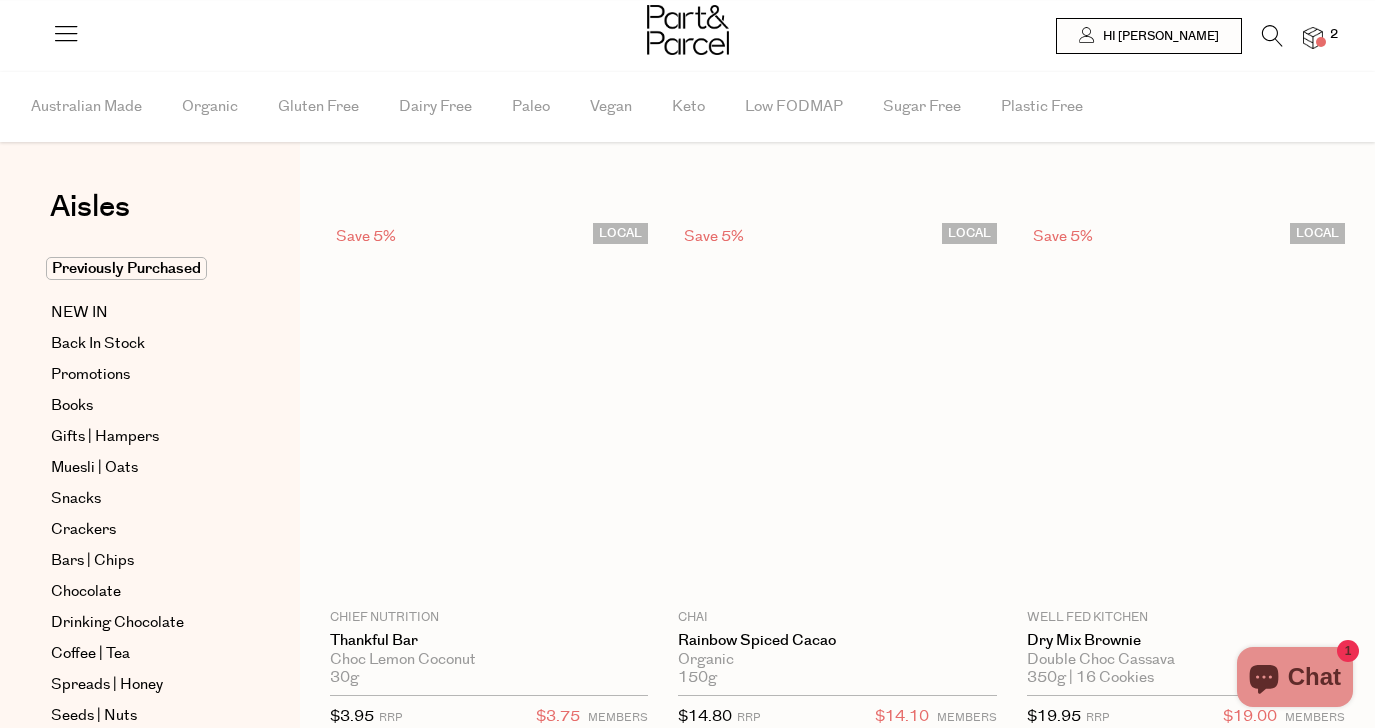 scroll, scrollTop: 0, scrollLeft: 0, axis: both 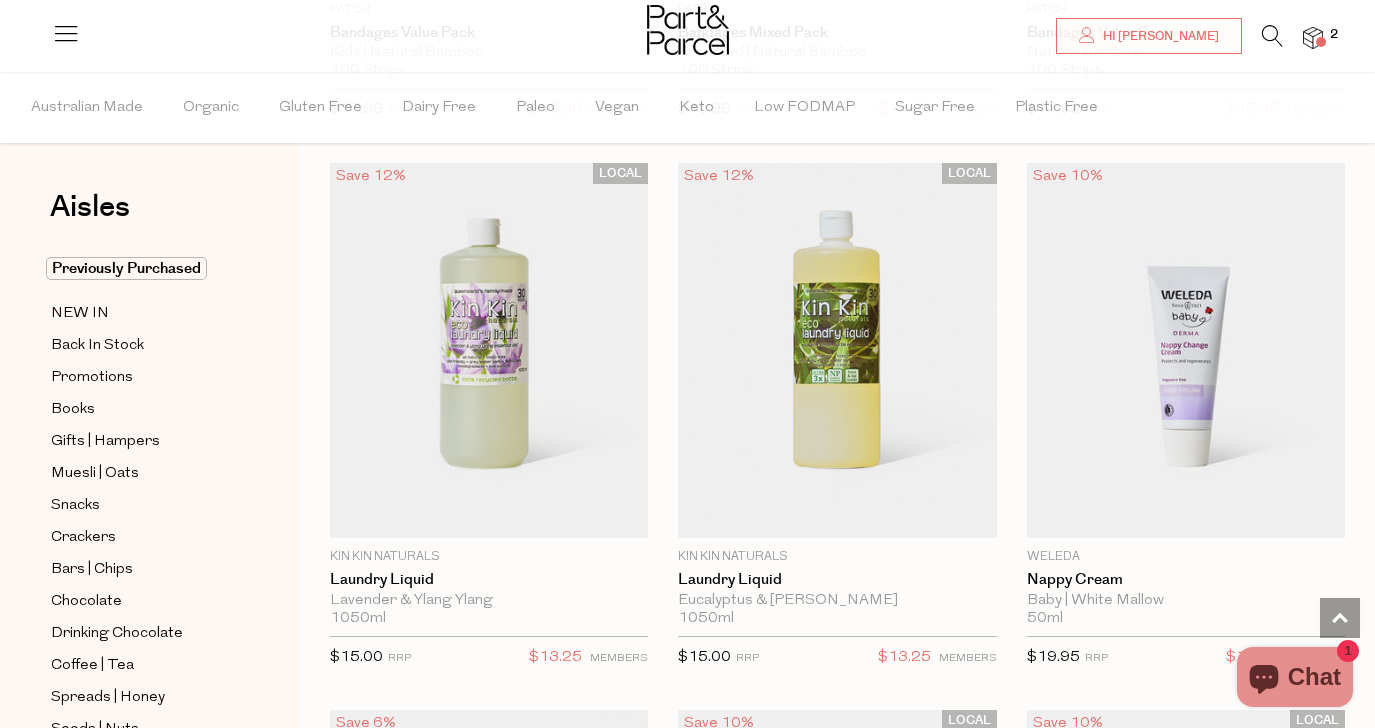 click at bounding box center (1272, 36) 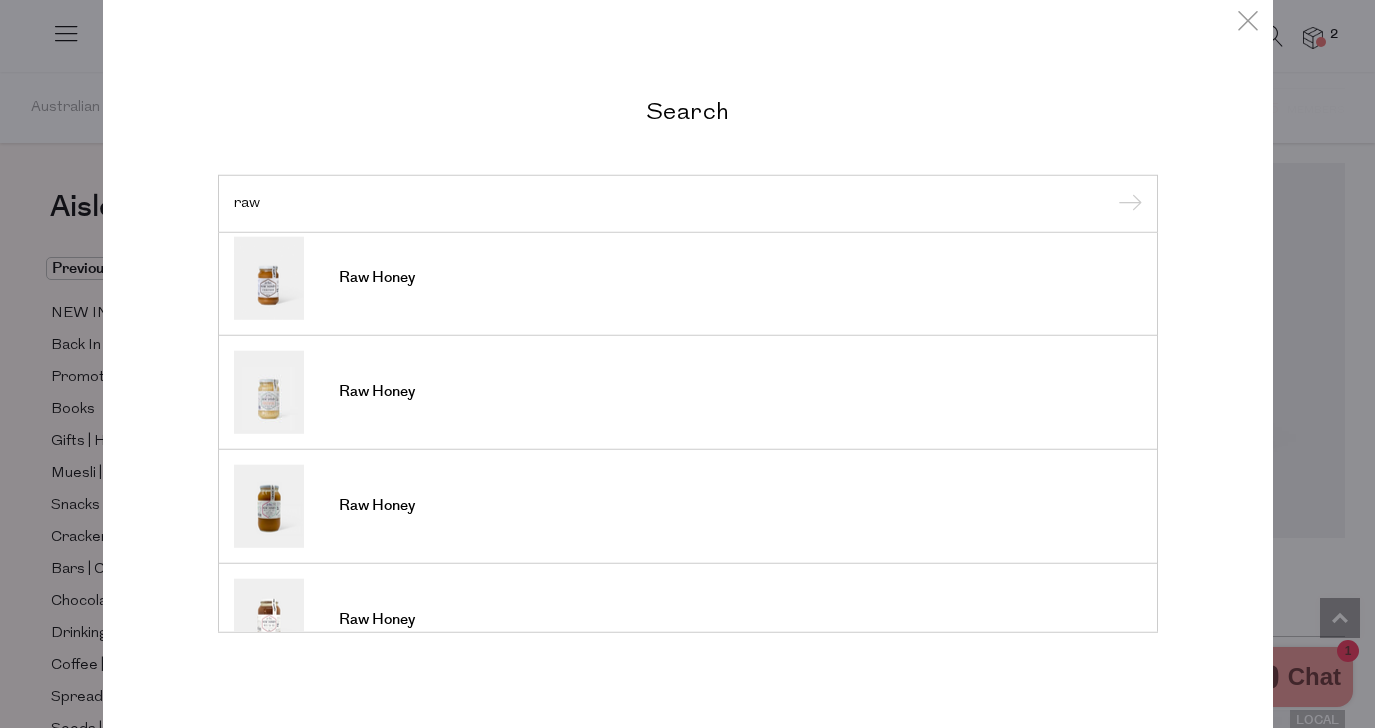 scroll, scrollTop: 0, scrollLeft: 0, axis: both 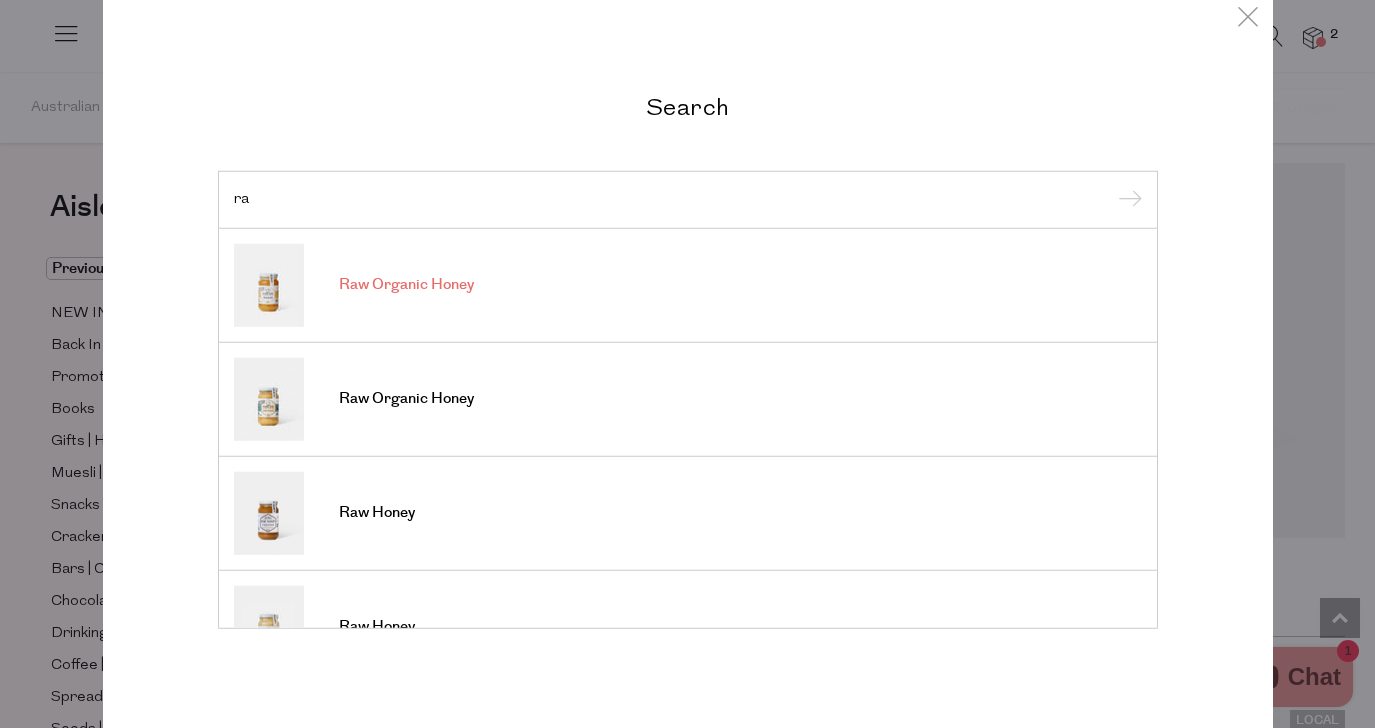 type on "r" 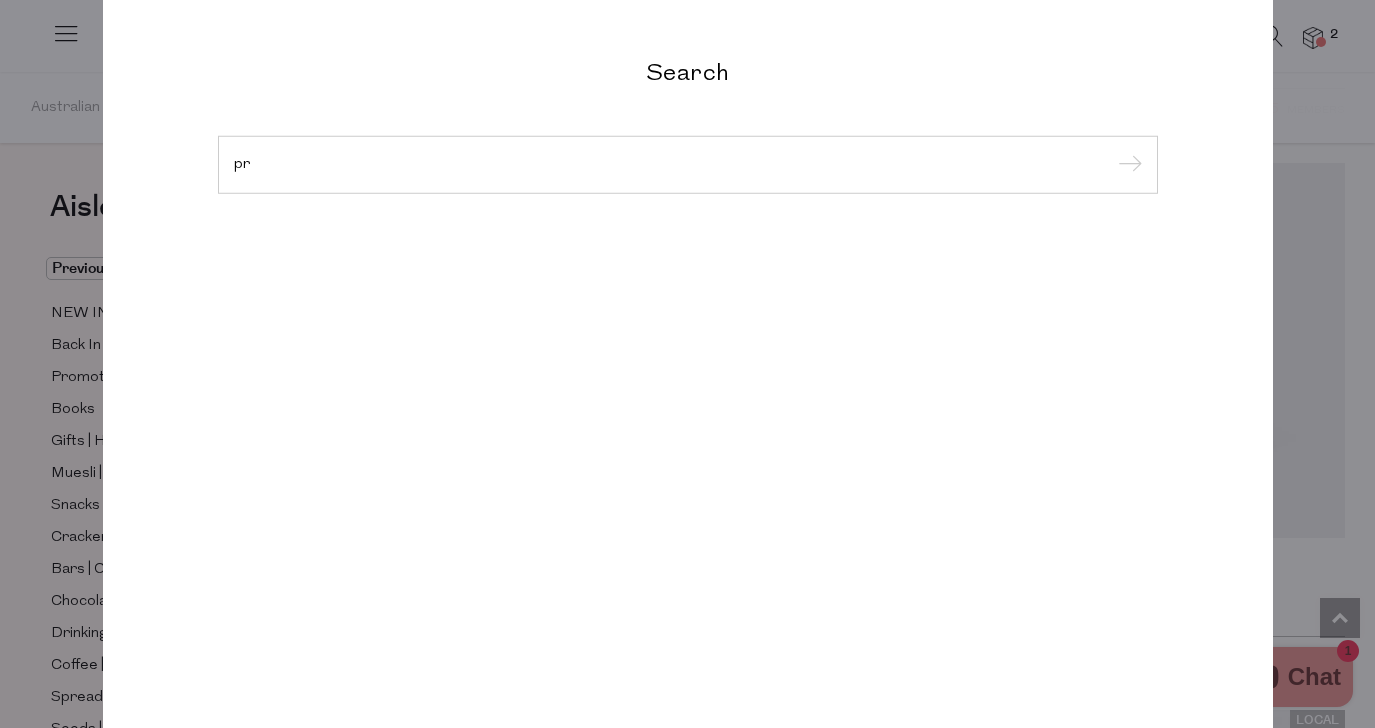 scroll, scrollTop: 0, scrollLeft: 0, axis: both 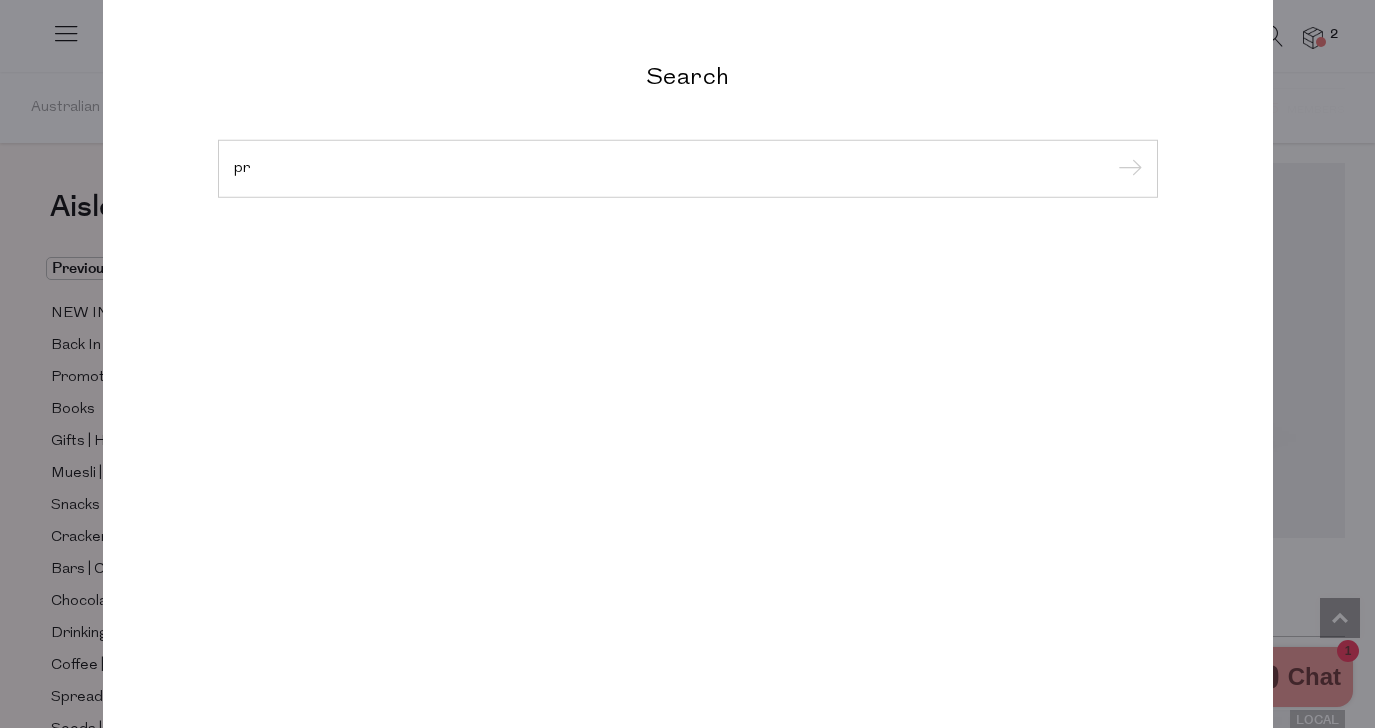 type on "p" 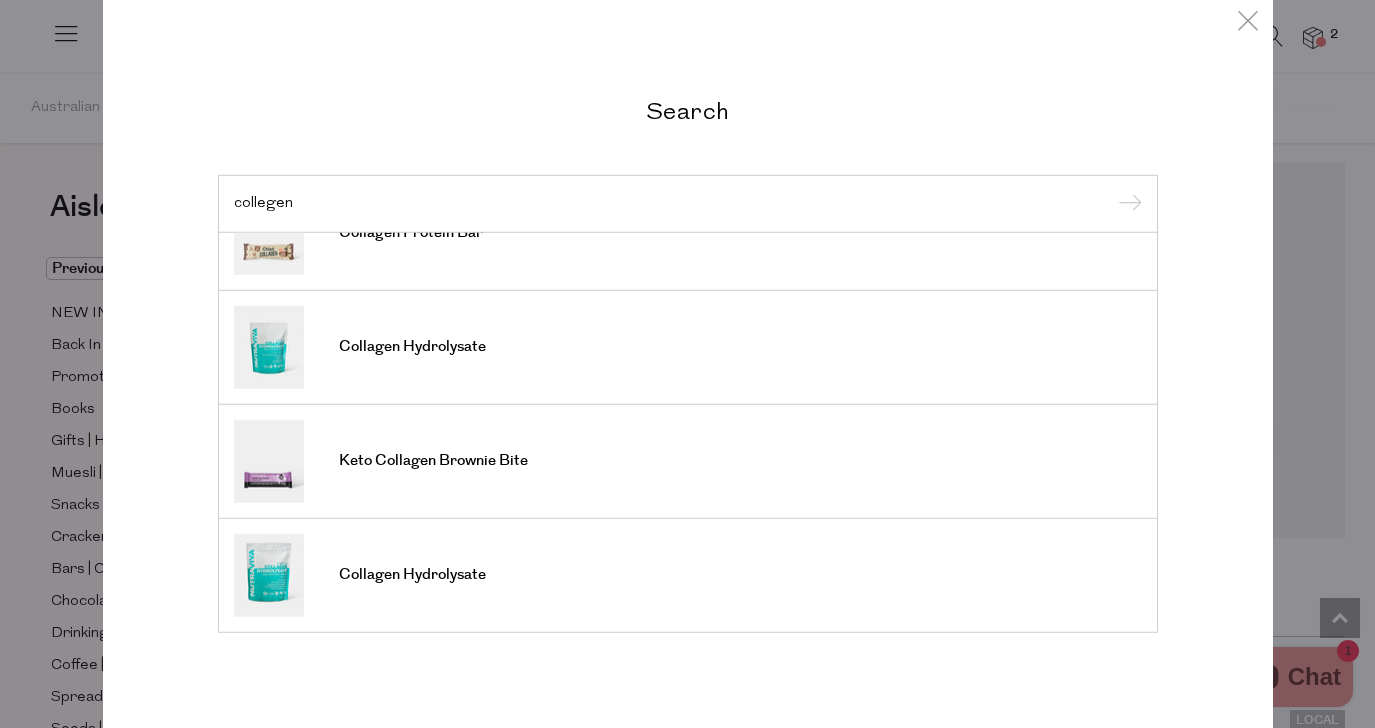 scroll, scrollTop: 0, scrollLeft: 0, axis: both 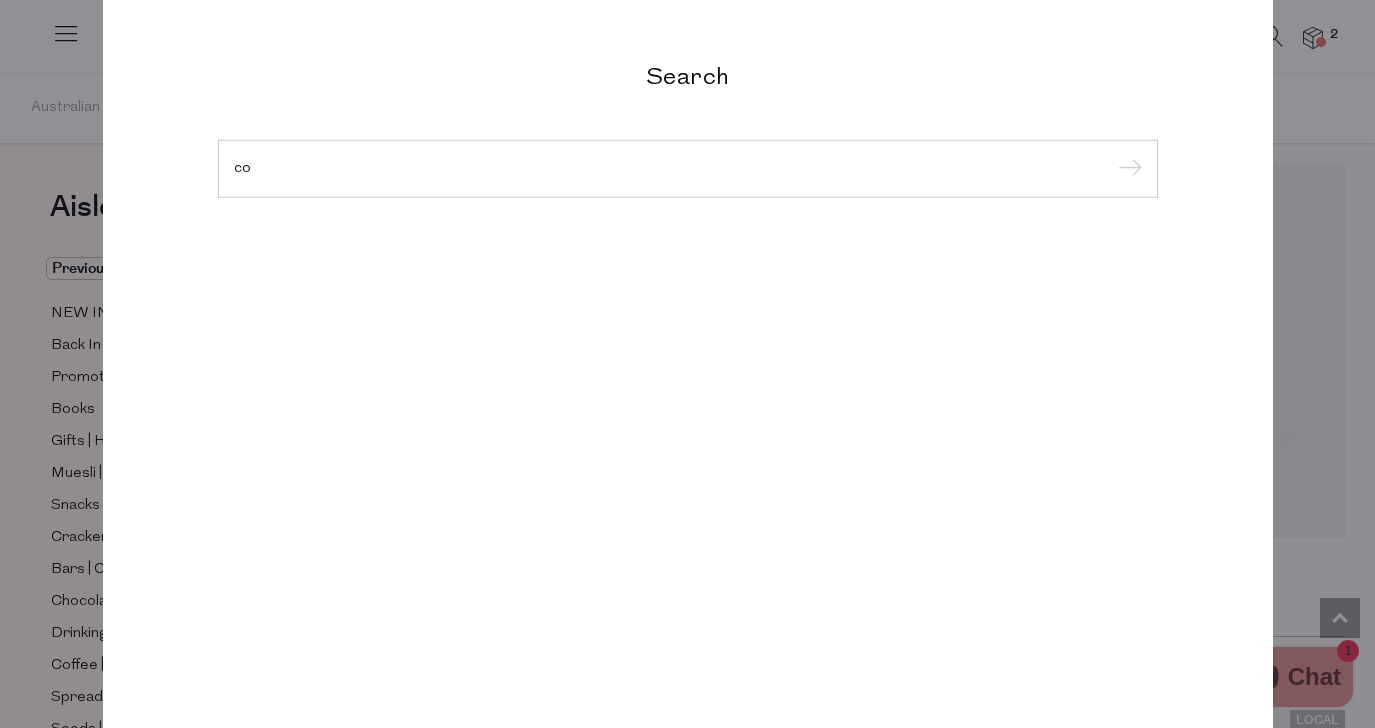 type on "c" 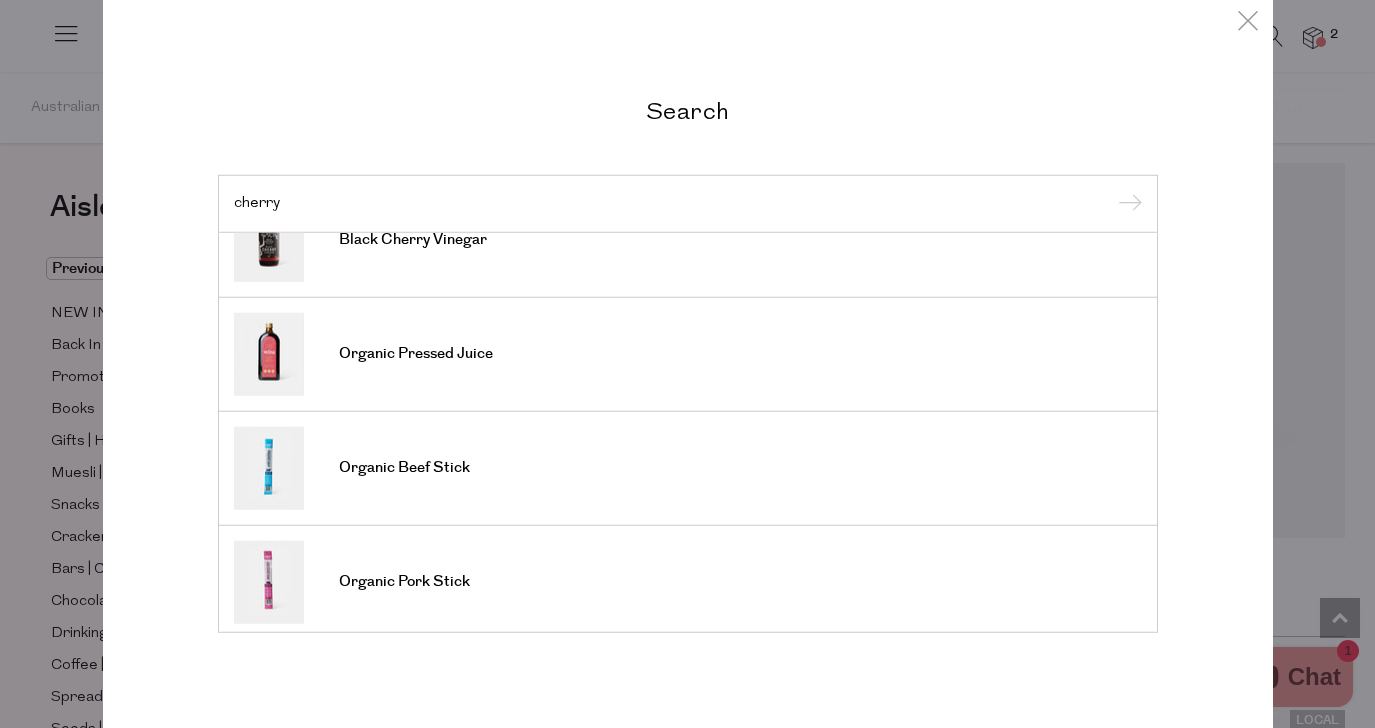 scroll, scrollTop: 279, scrollLeft: 0, axis: vertical 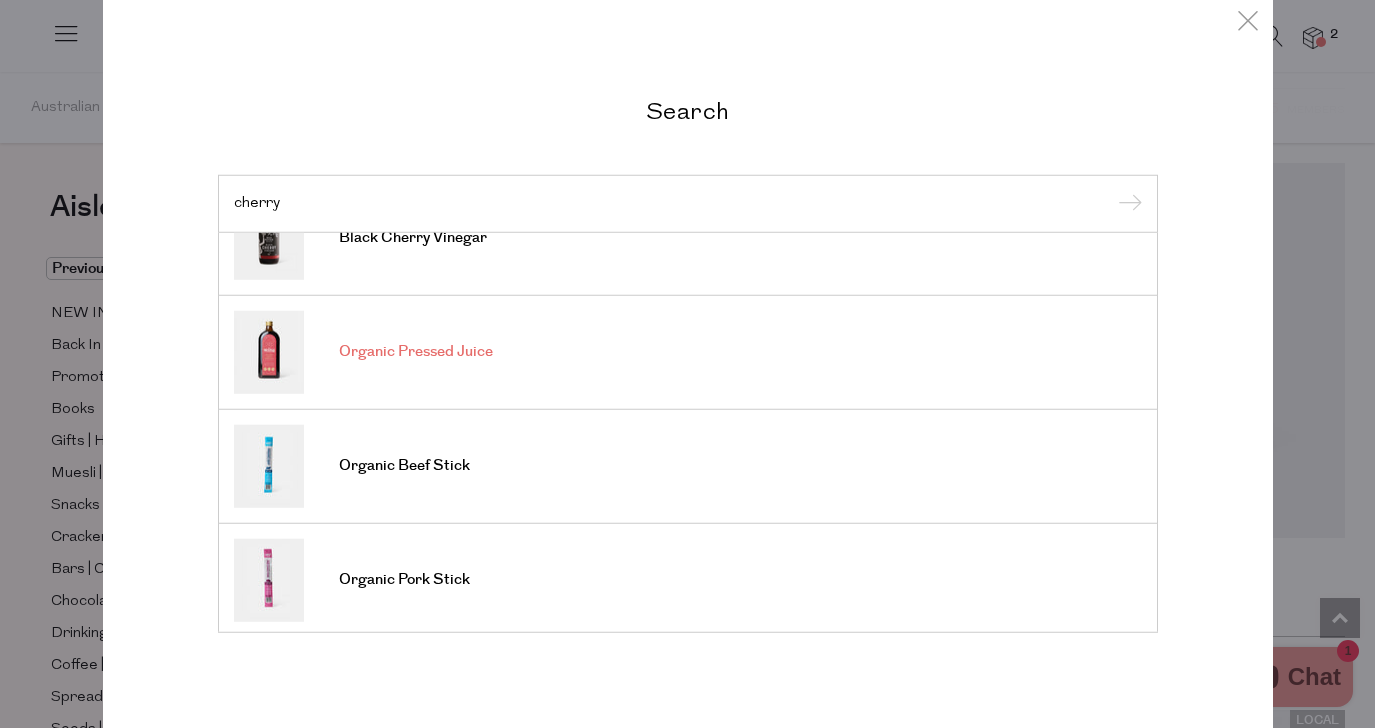 type on "cherry" 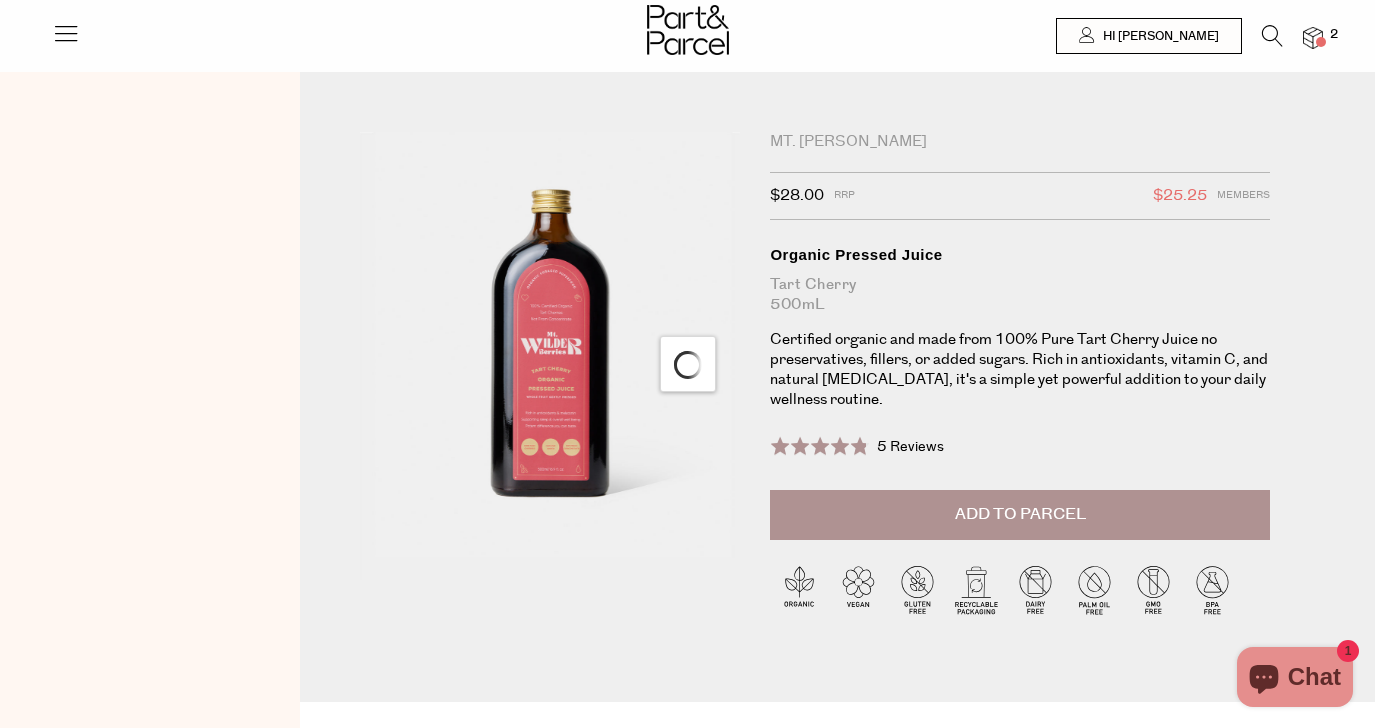 scroll, scrollTop: 0, scrollLeft: 0, axis: both 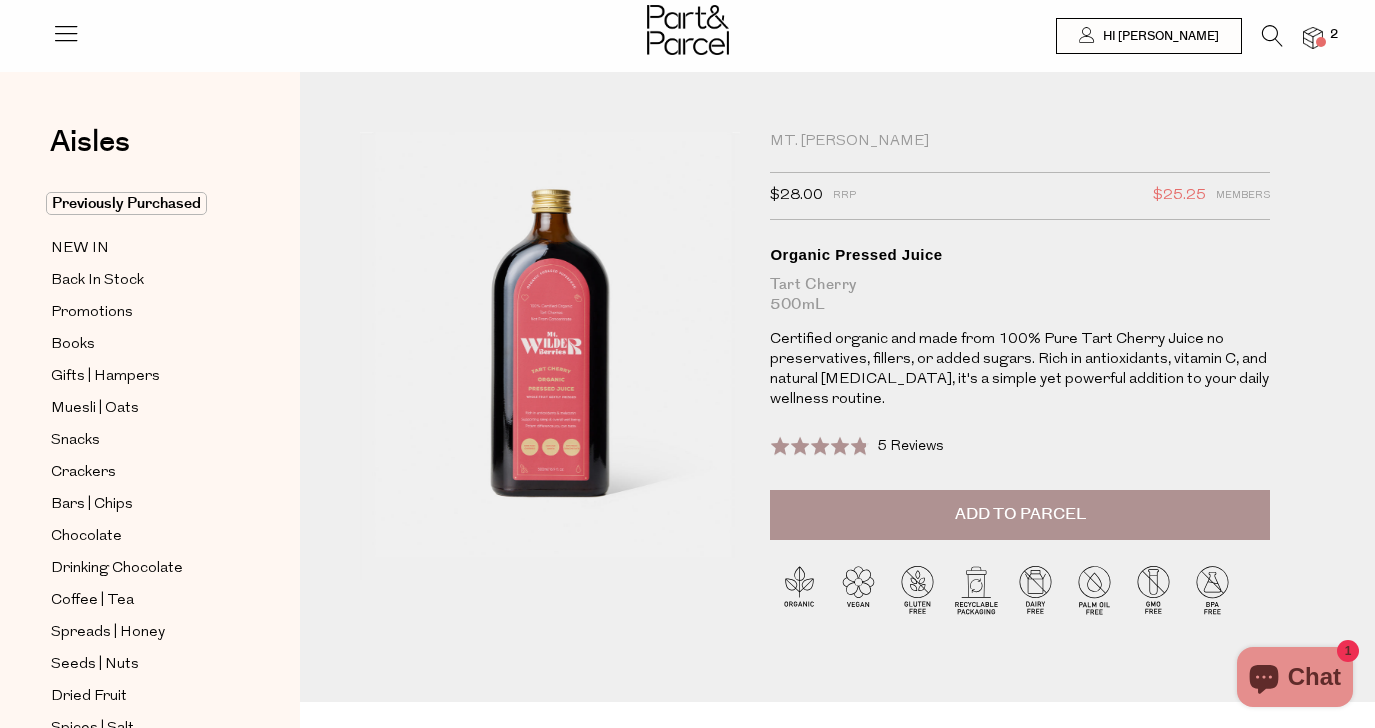 click on "Add to Parcel" at bounding box center (1020, 515) 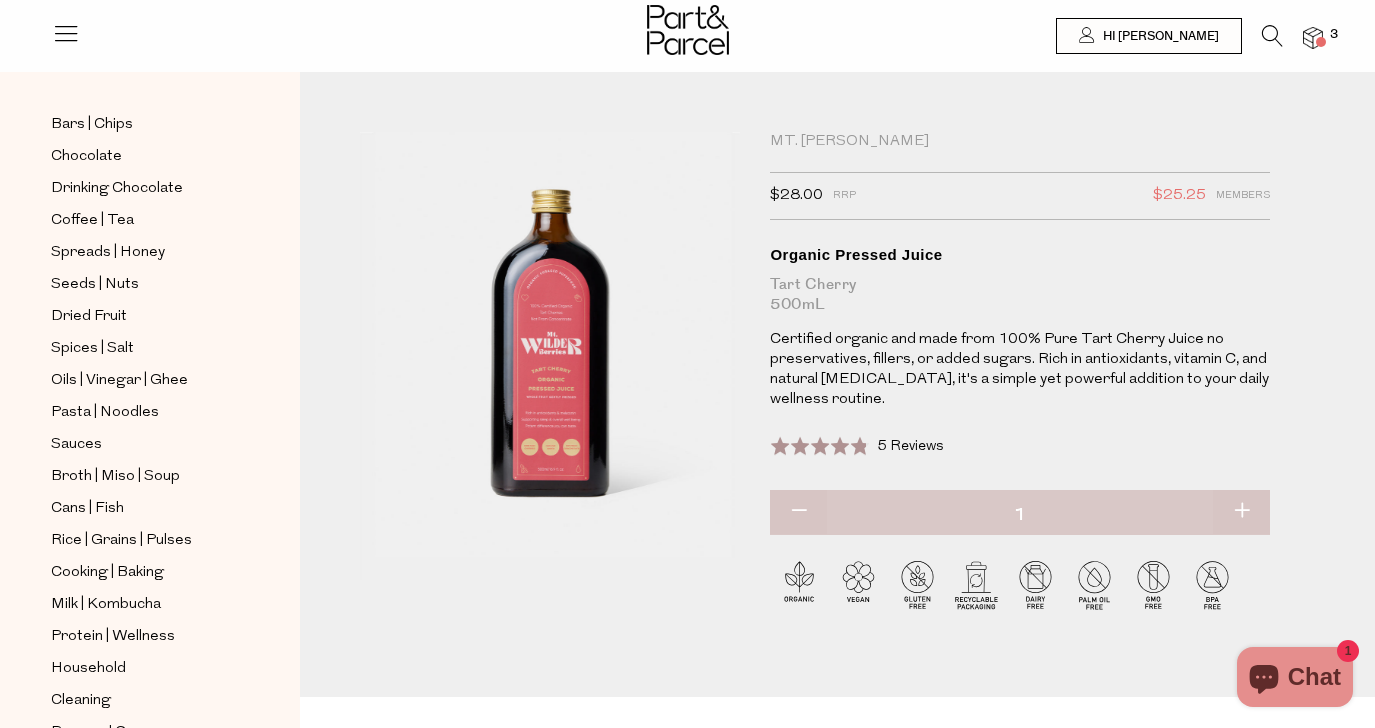 scroll, scrollTop: 525, scrollLeft: 0, axis: vertical 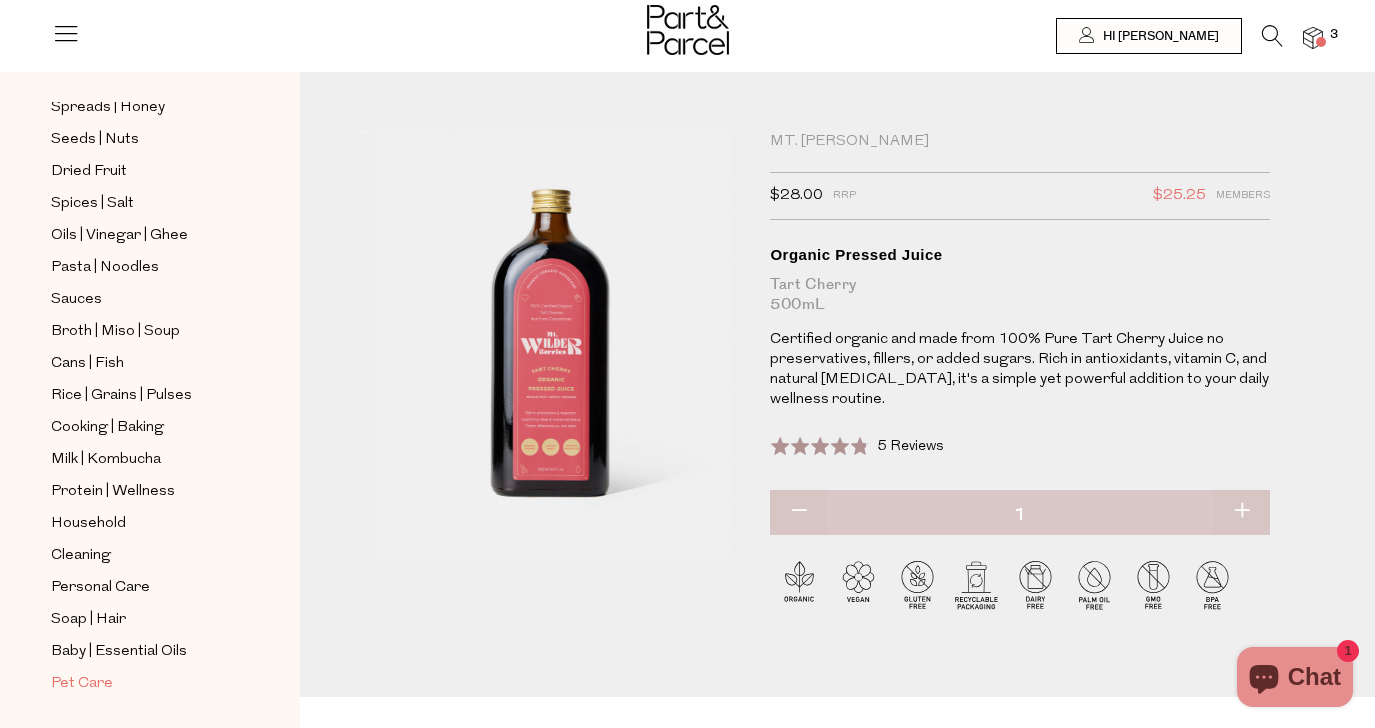 click on "Pet Care" at bounding box center (82, 684) 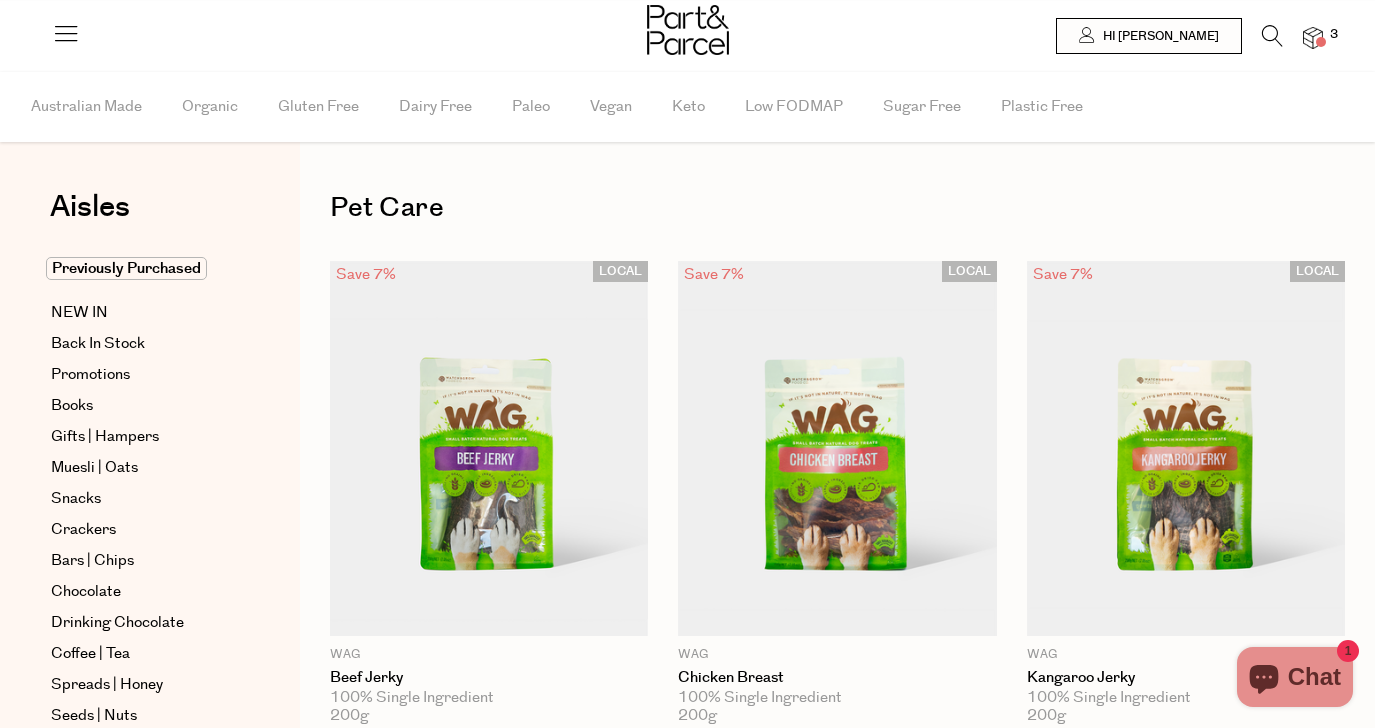 scroll, scrollTop: 0, scrollLeft: 0, axis: both 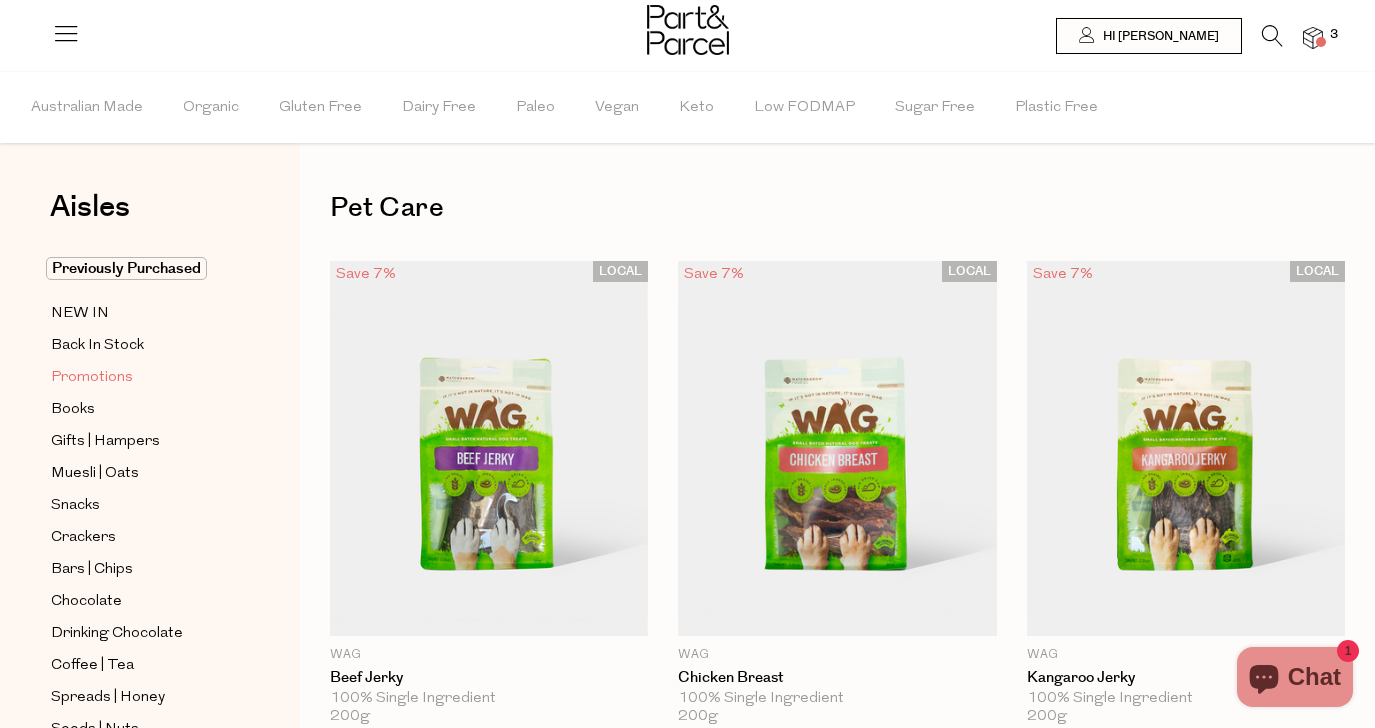 click on "Promotions" at bounding box center (92, 378) 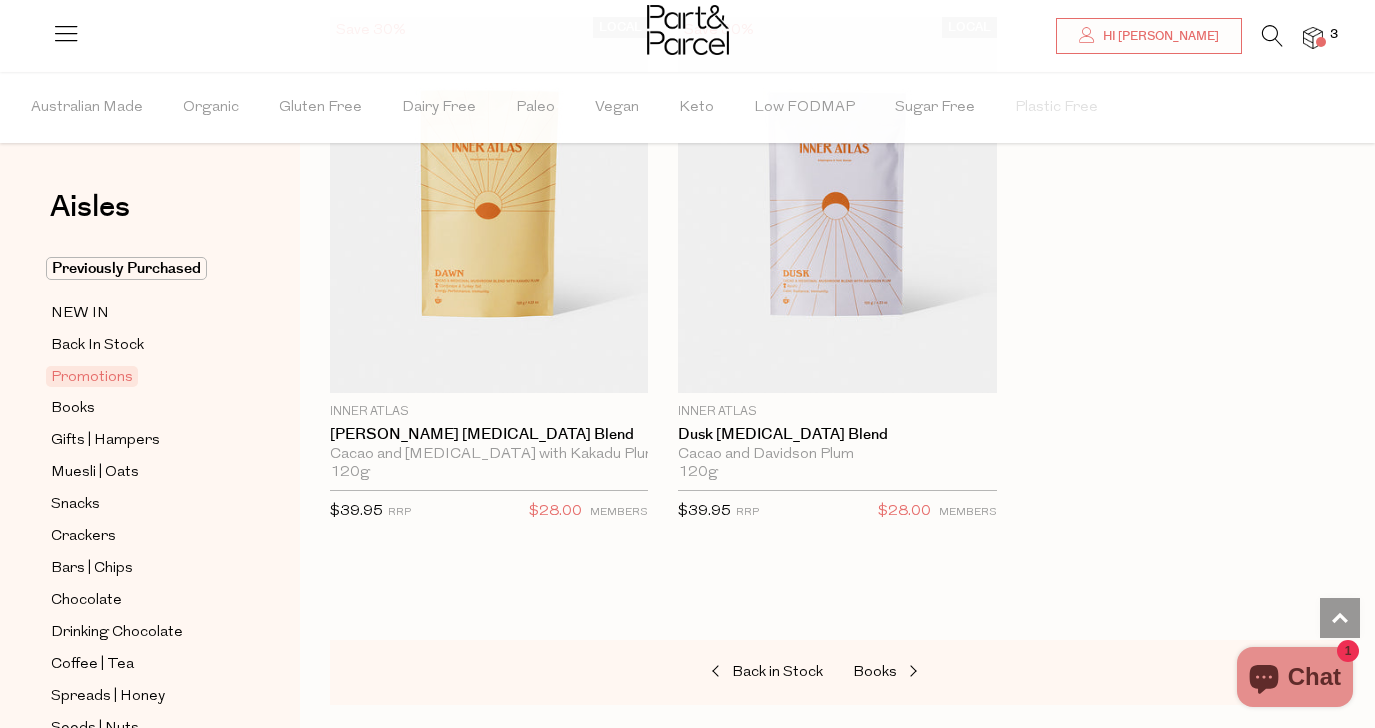 scroll, scrollTop: 1359, scrollLeft: 0, axis: vertical 